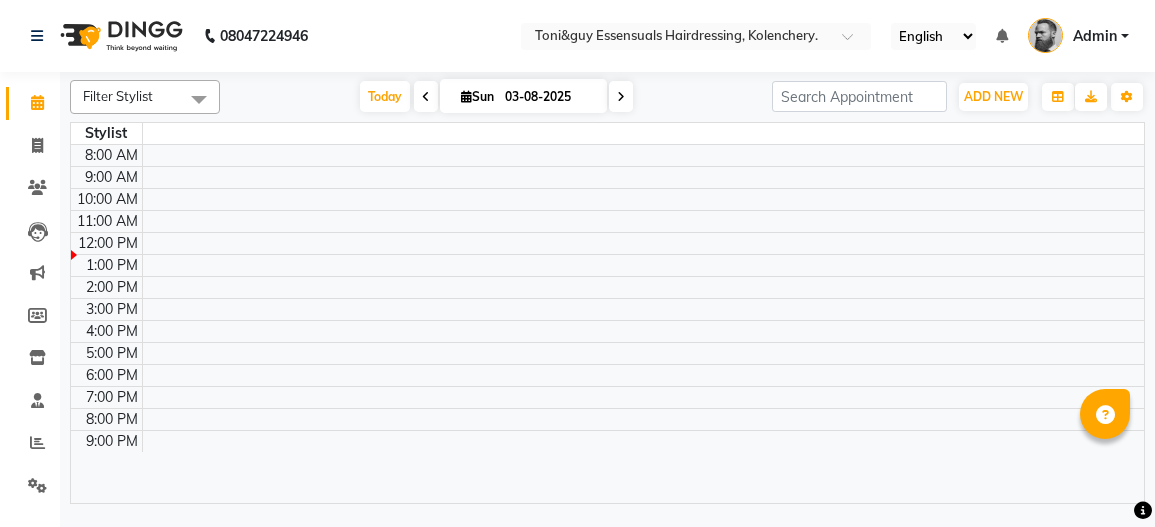 scroll, scrollTop: 0, scrollLeft: 0, axis: both 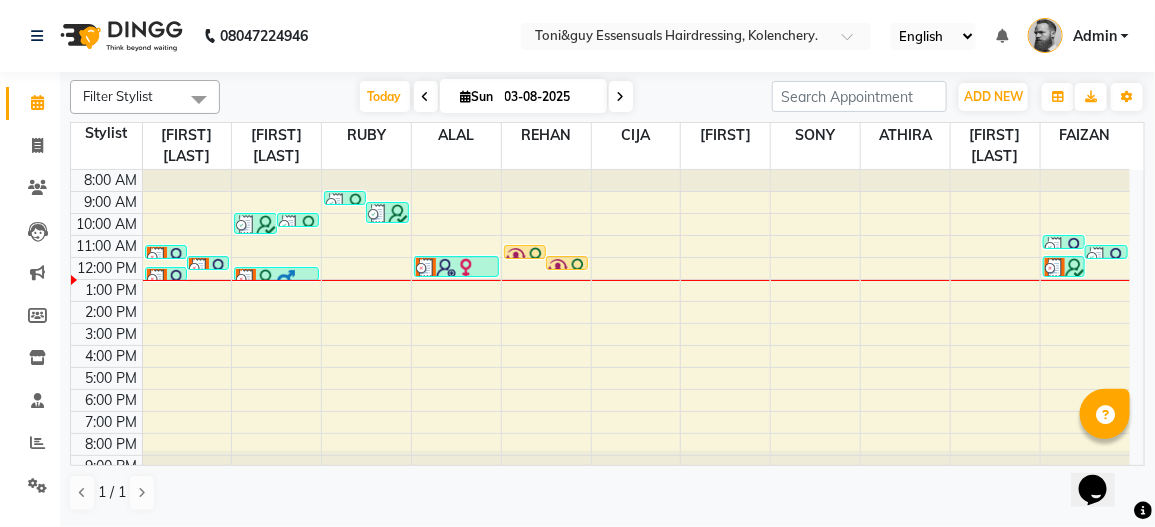 click at bounding box center [157, 257] 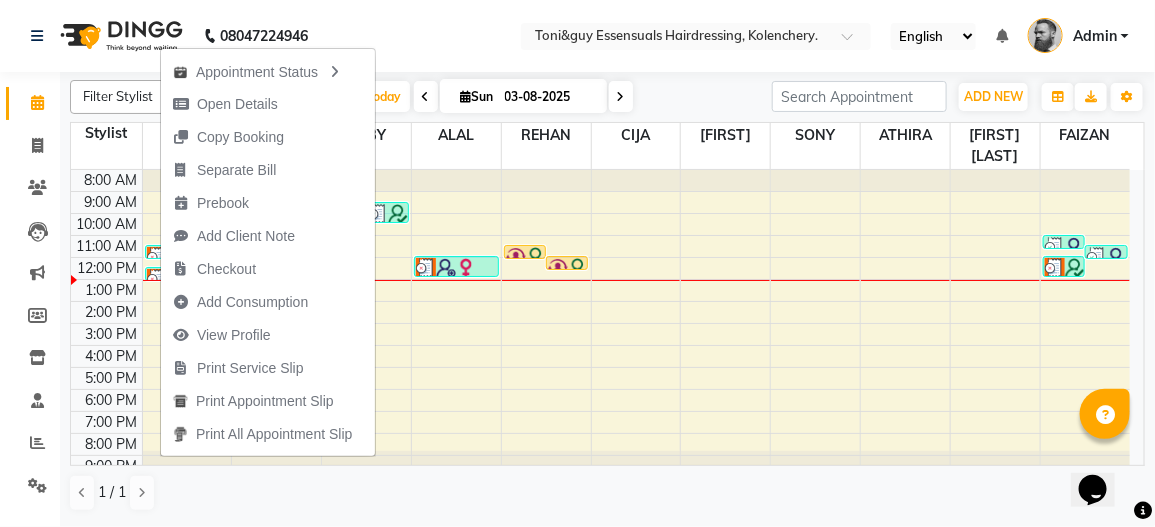 click at bounding box center [636, 356] 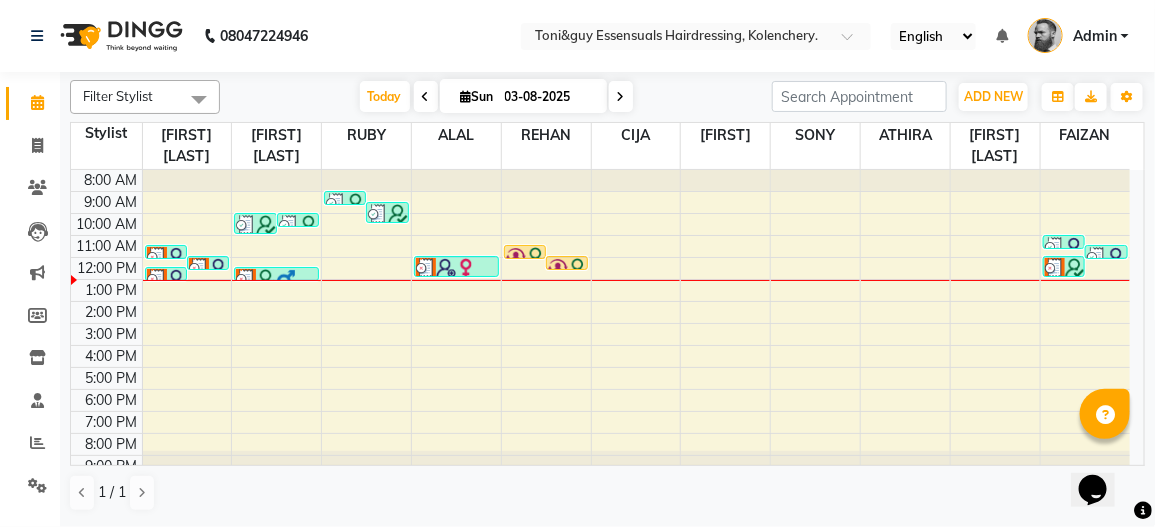 click at bounding box center [536, 257] 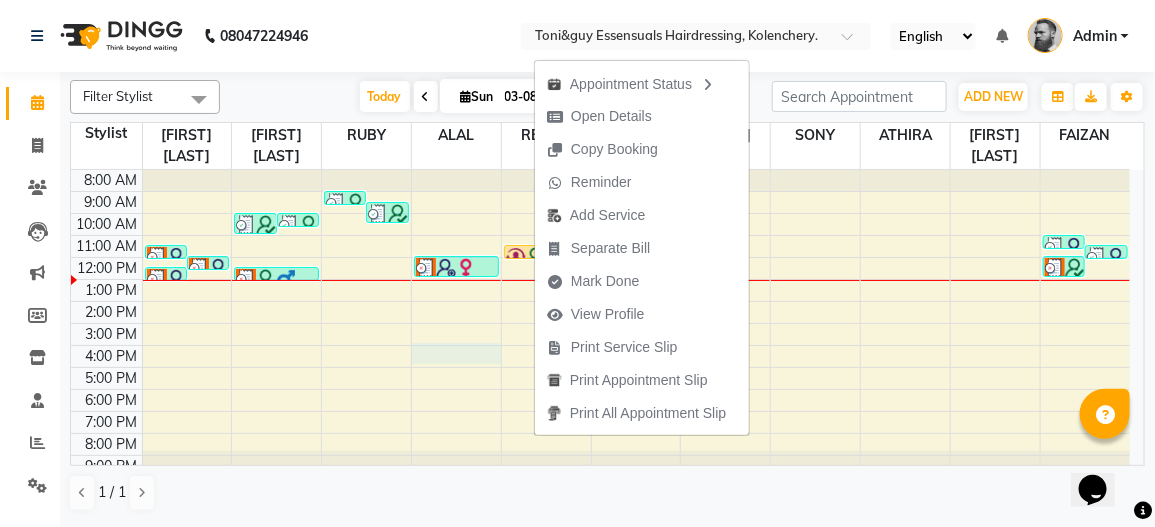 click on "8:00 AM 9:00 AM 10:00 AM 11:00 AM 12:00 PM 1:00 PM 2:00 PM 3:00 PM 4:00 PM 5:00 PM 6:00 PM 7:00 PM 8:00 PM 9:00 PM     [FIRST] M, TK04, 11:30 AM-12:00 PM, WOMENS GLOBAL HAIR COLOR (WOMEN)     [FIRST] M, TK04, 12:00 PM-12:30 PM, WOMENS PER STREAK (WOMEN)     [FIRST] M, TK04, 12:30 PM-01:00 PM, Premium Hair Spa (Women)     [FIRST] 1, TK01, 10:00 AM-11:00 AM, WOMENS STYLING (WOMEN),EYE MAKEUP (WOMEN)     [FIRST] 1, TK01, 10:00 AM-10:30 AM, EYE MAKEUP (WOMEN)     [FIRST] [LAST], TK05, 12:30 PM-01:00 PM, Tint Re Growth     [FIRST] 1, TK01, 09:00 AM-09:30 AM, MINI MAKEUP (Men)     [FIRST] 1, TK01, 09:30 AM-10:30 AM, WOMENS STYLING (WOMEN),MINI MAKEUP (Men),EYE MAKEUP (WOMEN)     [FIRST] S, TK06, 12:00 PM-01:00 PM, Tint Re Growth     [FIRST] S, TK03, 11:30 AM-12:00 PM, SENIOR STYLIST (Men)     [FIRST] S, TK03, 12:00 PM-12:30 PM, BEARD SHAPE UP (Men)     [FIRST]s, TK02, 11:00 AM-11:30 AM, SENIOR STYLIST (Men)     [FIRST]s, TK02, 11:30 AM-12:00 PM, BEARD SHAPE UP (Men)" at bounding box center [600, 323] 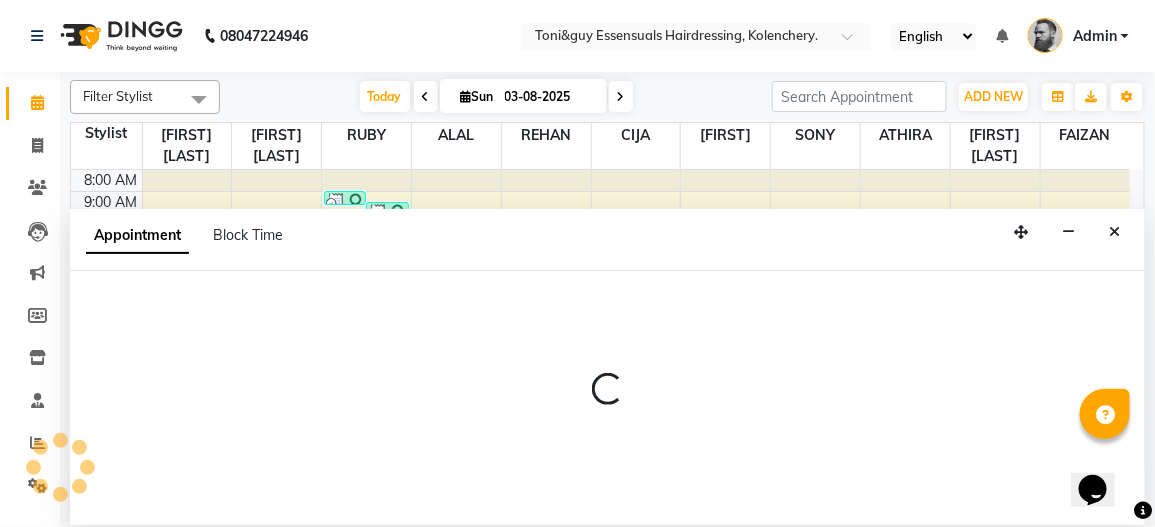 select on "79970" 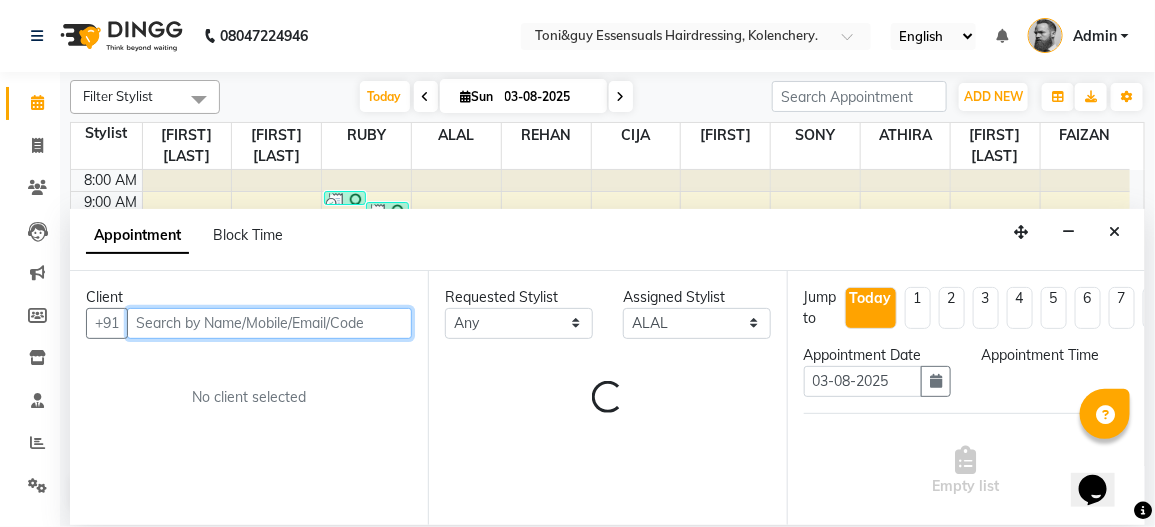 select on "960" 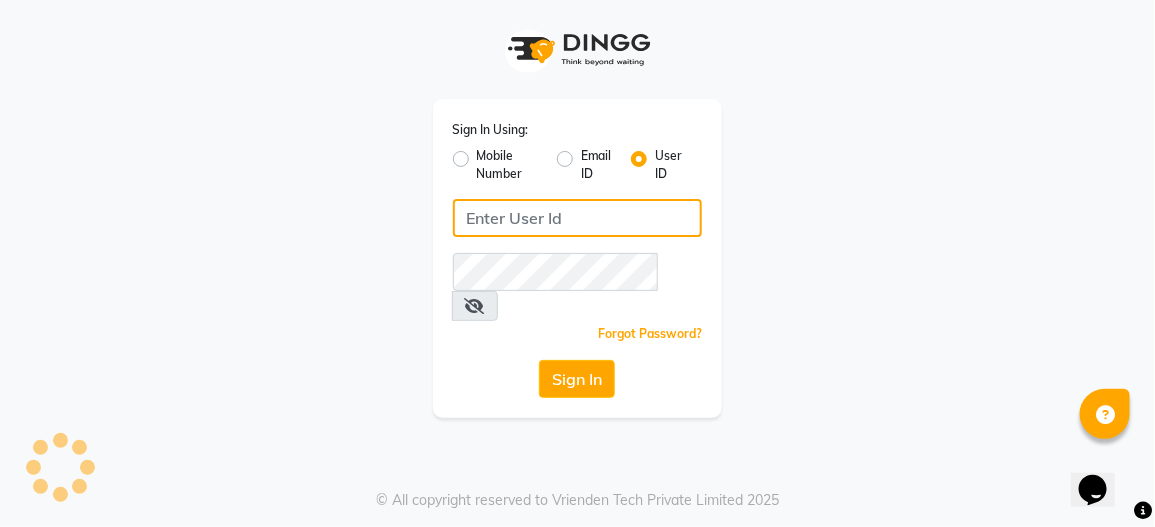 type on "toni&guyessensuals" 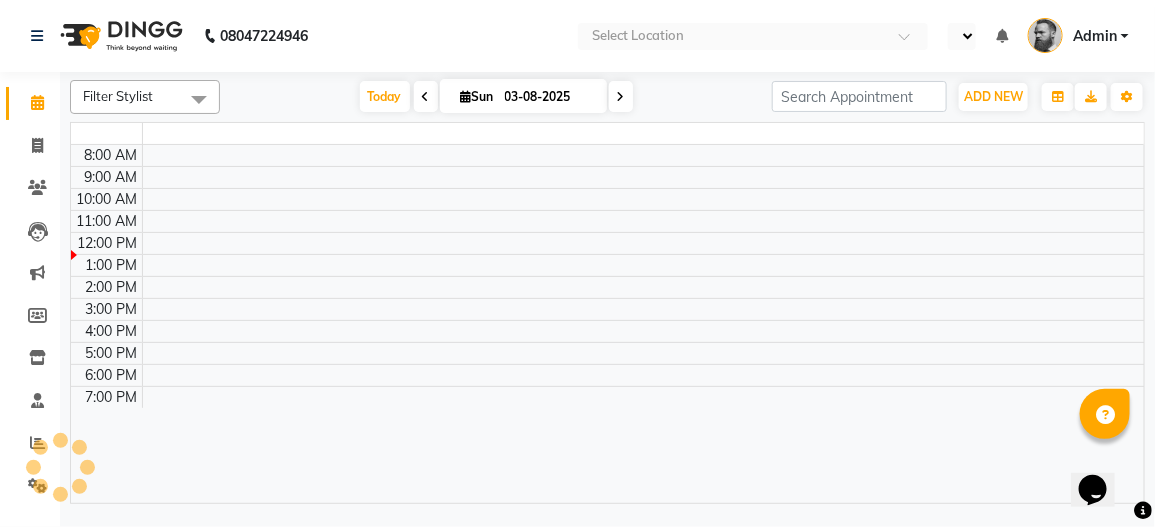 select on "en" 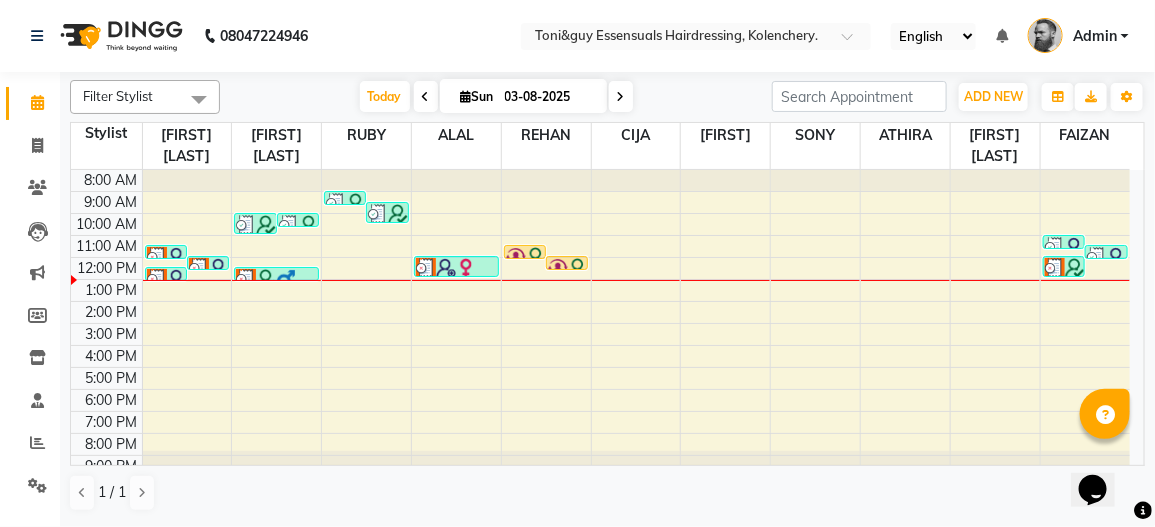 click at bounding box center [157, 257] 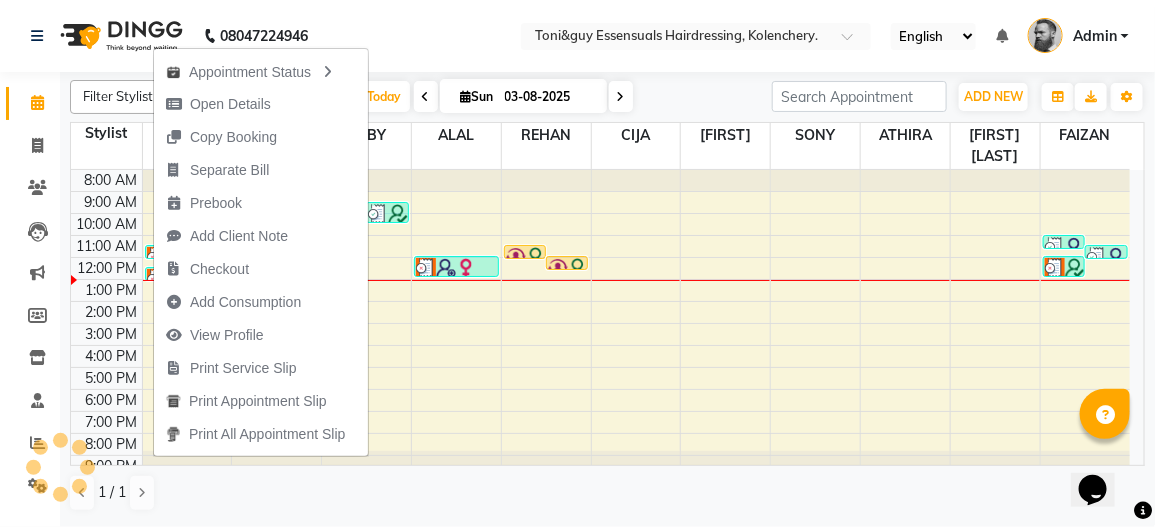 click on "Add Client Note" at bounding box center [227, 236] 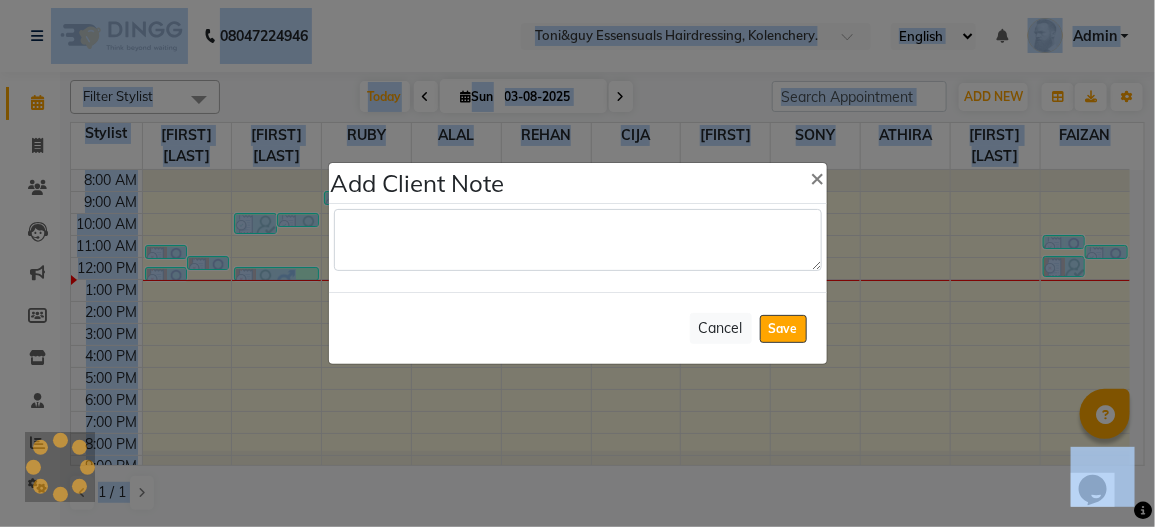 click on "Add Client Note ×  Cancel   Save" 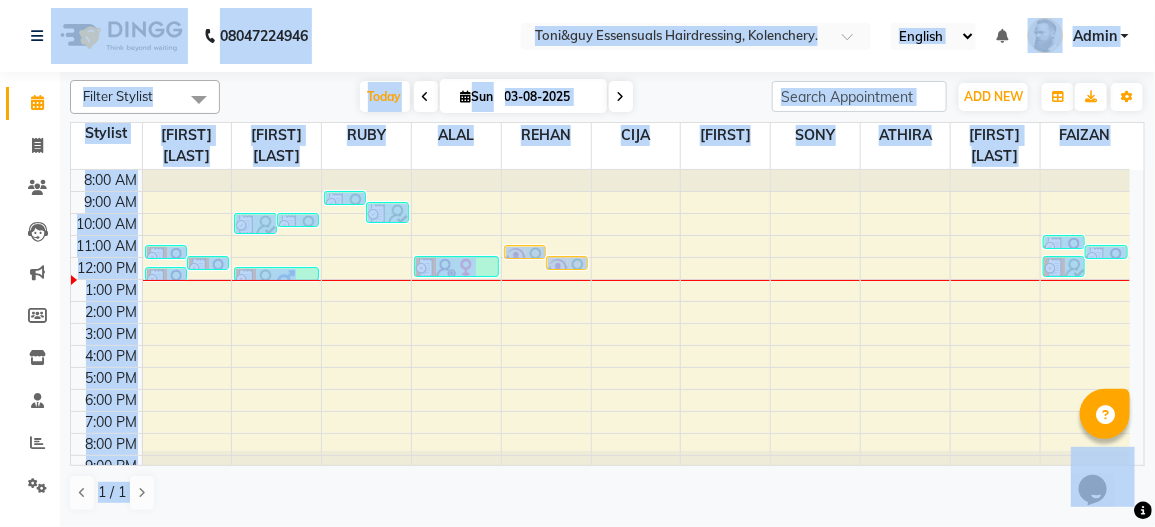 click at bounding box center [157, 279] 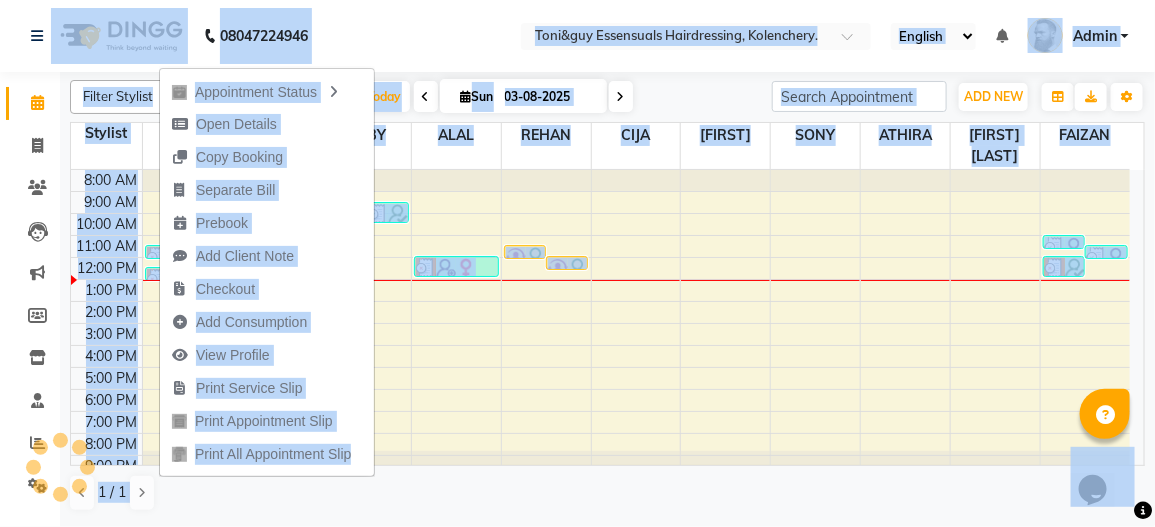 click on "Add Client Note" at bounding box center [233, 256] 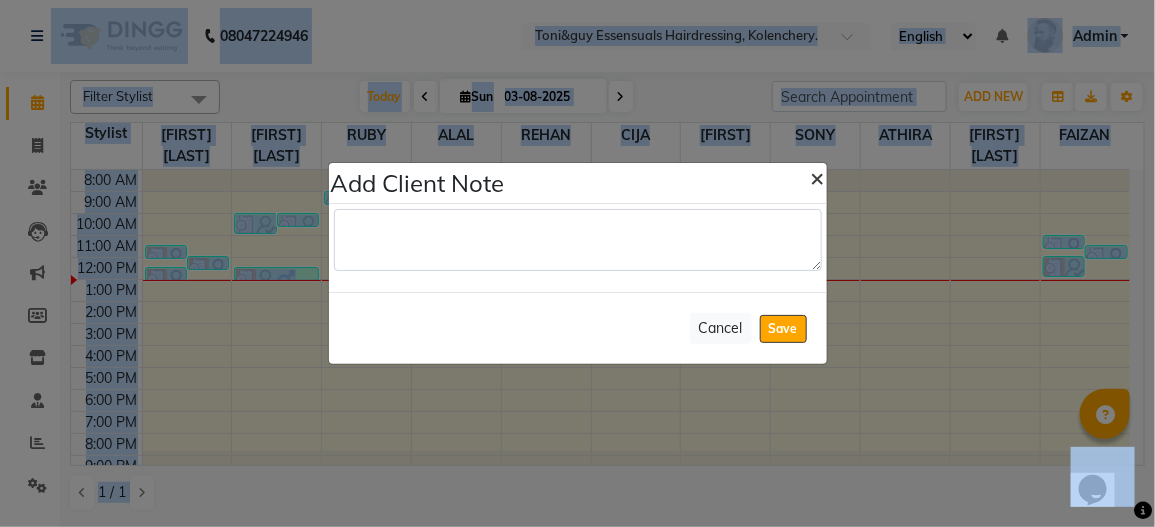 click on "×" 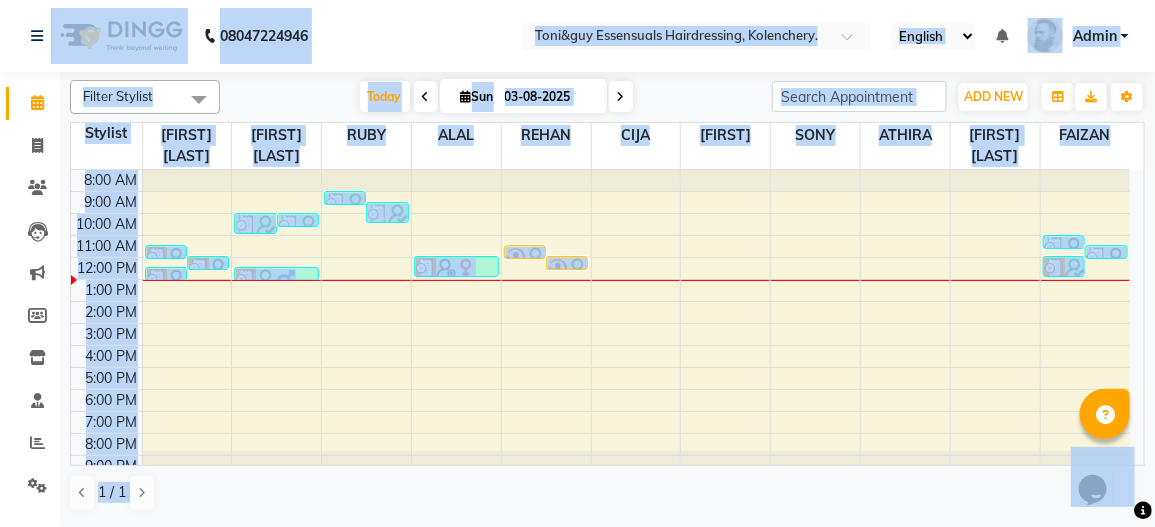 click at bounding box center (157, 257) 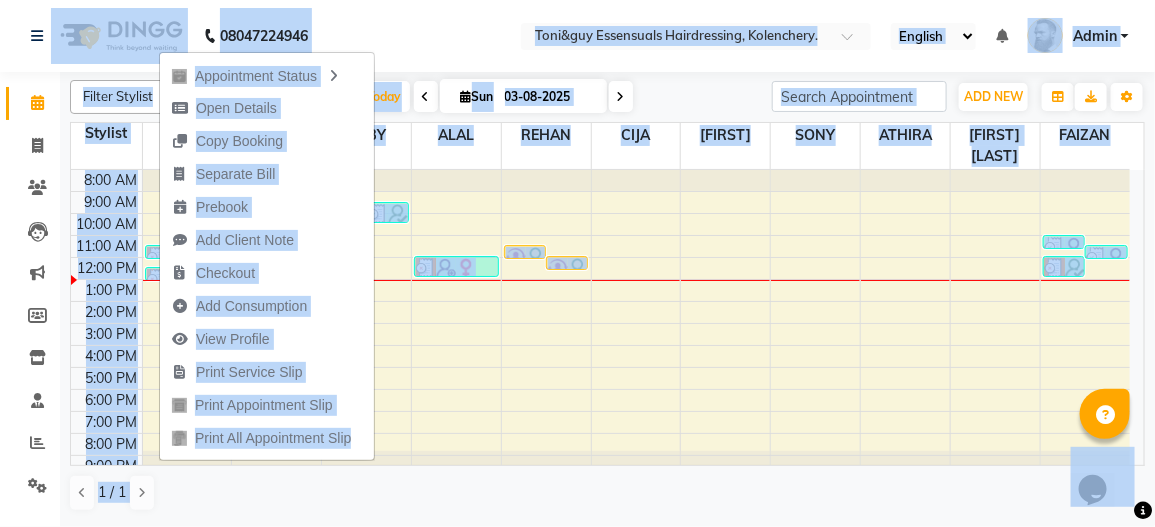 click on "8:00 AM 9:00 AM 10:00 AM 11:00 AM 12:00 PM 1:00 PM 2:00 PM 3:00 PM 4:00 PM 5:00 PM 6:00 PM 7:00 PM 8:00 PM 9:00 PM     [FIRST] M, TK04, 11:30 AM-12:00 PM, WOMENS GLOBAL HAIR COLOR (WOMEN)     [FIRST] M, TK04, 12:00 PM-12:30 PM, WOMENS PER STREAK (WOMEN)     [FIRST] M, TK04, 12:30 PM-01:00 PM, Premium Hair Spa (Women)     [FIRST] 1, TK01, 10:00 AM-11:00 AM, WOMENS STYLING (WOMEN),EYE MAKEUP (WOMEN)     [FIRST] 1, TK01, 10:00 AM-10:30 AM, EYE MAKEUP (WOMEN)     [FIRST] [LAST], TK05, 12:30 PM-01:00 PM, Tint Re Growth     [FIRST] 1, TK01, 09:00 AM-09:30 AM, MINI MAKEUP (Men)     [FIRST] 1, TK01, 09:30 AM-10:30 AM, WOMENS STYLING (WOMEN),MINI MAKEUP (Men),EYE MAKEUP (WOMEN)     [FIRST] S, TK06, 12:00 PM-01:00 PM, Tint Re Growth     [FIRST] S, TK03, 11:30 AM-12:00 PM, SENIOR STYLIST (Men)     [FIRST] S, TK03, 12:00 PM-12:30 PM, BEARD SHAPE UP (Men)     [FIRST]s, TK02, 11:00 AM-11:30 AM, SENIOR STYLIST (Men)     [FIRST]s, TK02, 11:30 AM-12:00 PM, BEARD SHAPE UP (Men)" at bounding box center (600, 323) 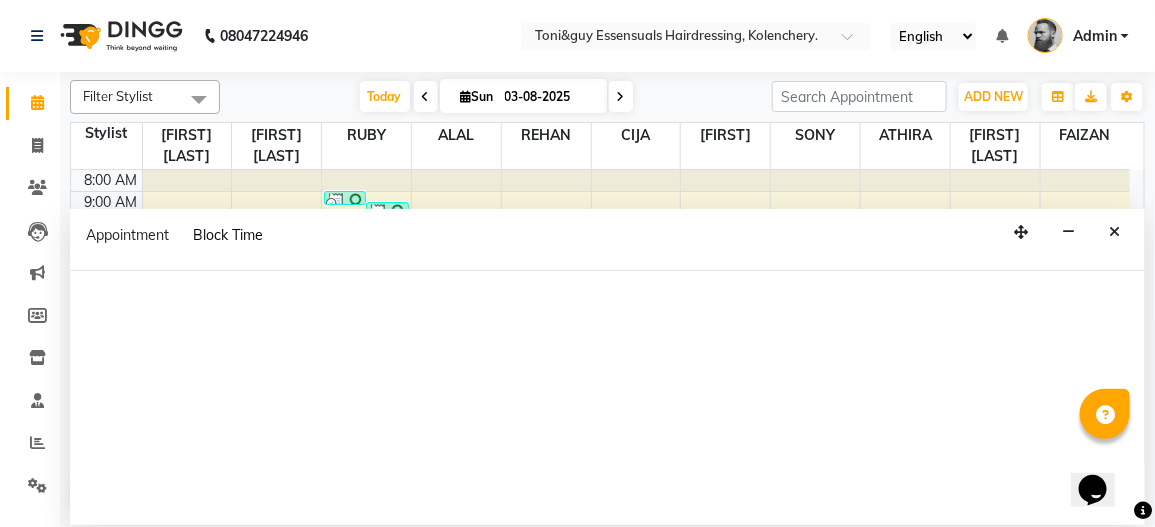 select on "79973" 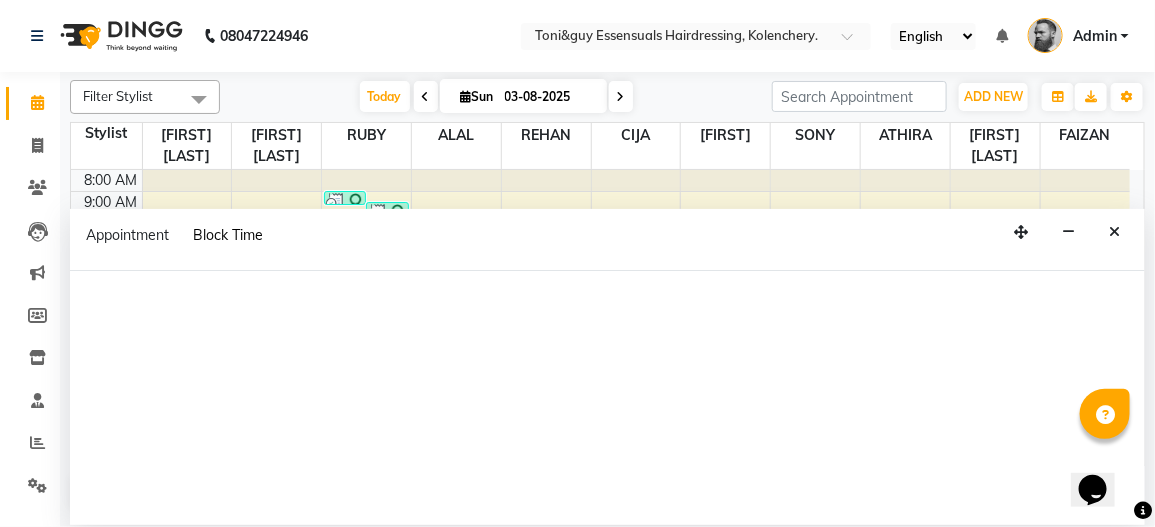 select on "1020" 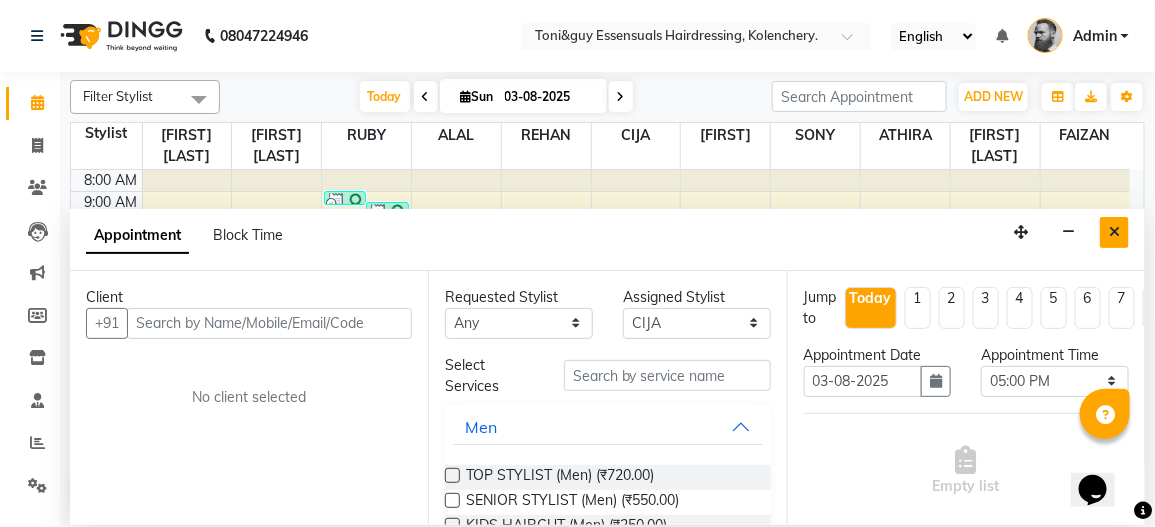 click at bounding box center (1114, 232) 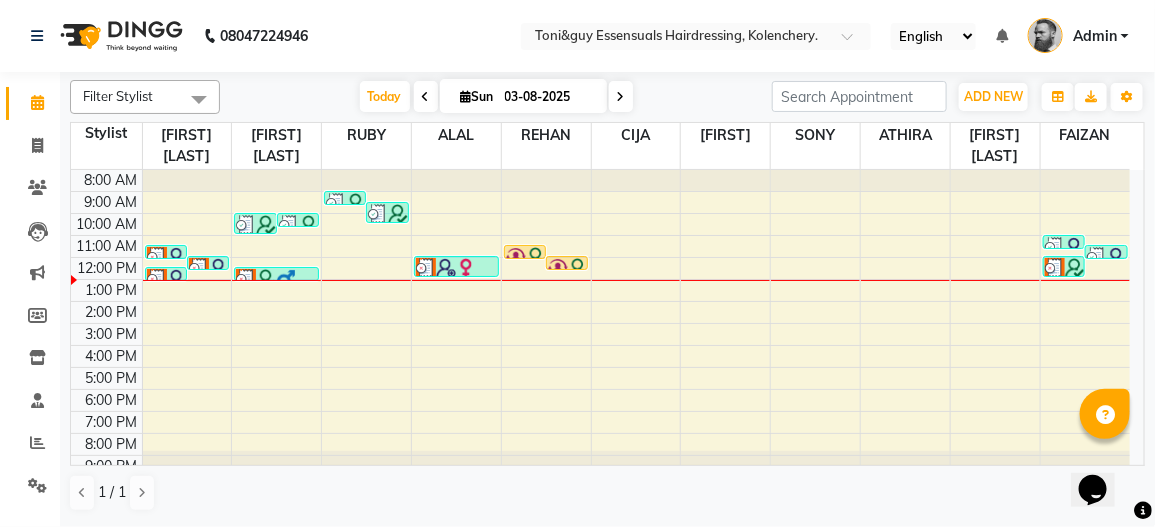 click at bounding box center [199, 268] 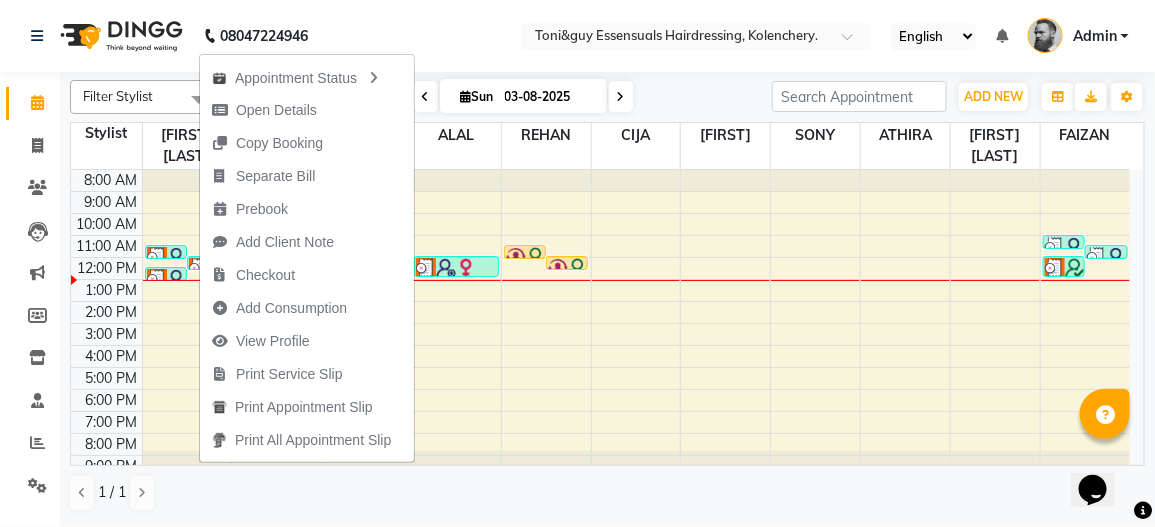 click on "8:00 AM 9:00 AM 10:00 AM 11:00 AM 12:00 PM 1:00 PM 2:00 PM 3:00 PM 4:00 PM 5:00 PM 6:00 PM 7:00 PM 8:00 PM 9:00 PM     [FIRST] M, TK04, 11:30 AM-12:00 PM, WOMENS GLOBAL HAIR COLOR (WOMEN)     [FIRST] M, TK04, 12:00 PM-12:30 PM, WOMENS PER STREAK (WOMEN)     [FIRST] M, TK04, 12:30 PM-01:00 PM, Premium Hair Spa (Women)     [FIRST] 1, TK01, 10:00 AM-11:00 AM, WOMENS STYLING (WOMEN),EYE MAKEUP (WOMEN)     [FIRST] 1, TK01, 10:00 AM-10:30 AM, EYE MAKEUP (WOMEN)     [FIRST] [LAST], TK05, 12:30 PM-01:00 PM, Tint Re Growth     [FIRST] 1, TK01, 09:00 AM-09:30 AM, MINI MAKEUP (Men)     [FIRST] 1, TK01, 09:30 AM-10:30 AM, WOMENS STYLING (WOMEN),MINI MAKEUP (Men),EYE MAKEUP (WOMEN)     [FIRST] S, TK06, 12:00 PM-01:00 PM, Tint Re Growth     [FIRST] S, TK03, 11:30 AM-12:00 PM, SENIOR STYLIST (Men)     [FIRST] S, TK03, 12:00 PM-12:30 PM, BEARD SHAPE UP (Men)     [FIRST]s, TK02, 11:00 AM-11:30 AM, SENIOR STYLIST (Men)     [FIRST]s, TK02, 11:30 AM-12:00 PM, BEARD SHAPE UP (Men)" at bounding box center [600, 323] 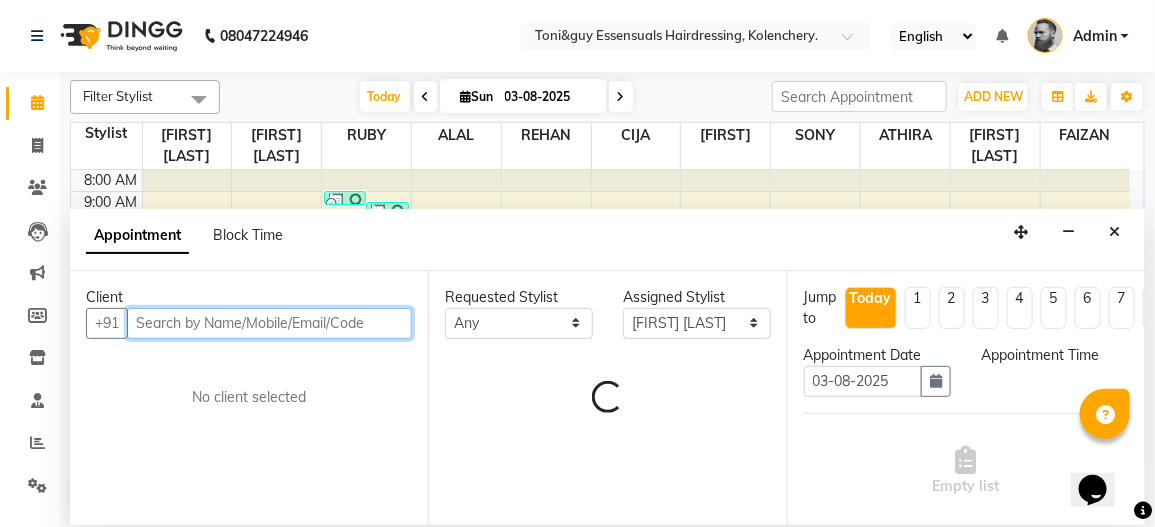 select on "780" 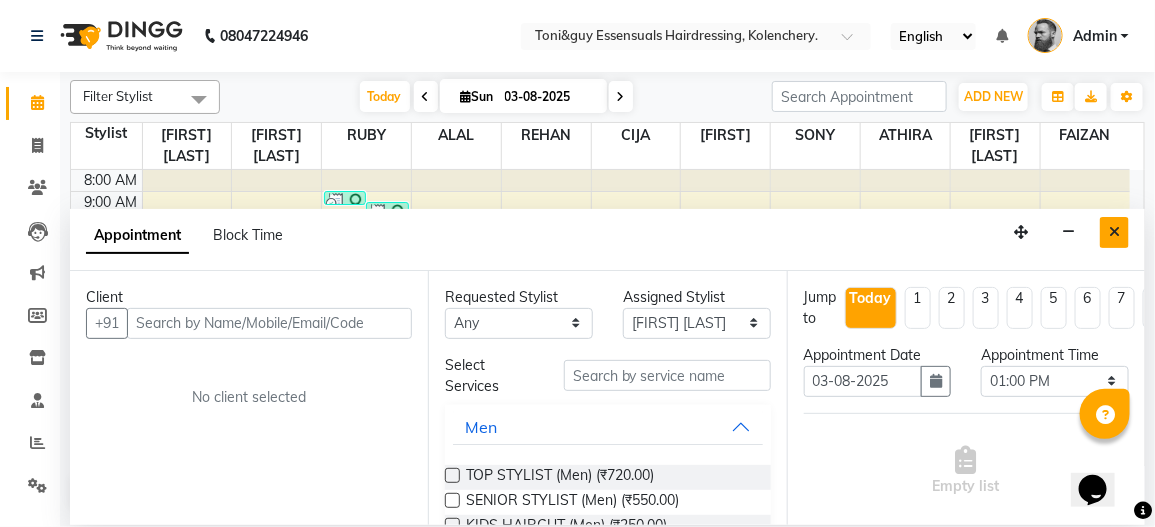 click at bounding box center [1114, 232] 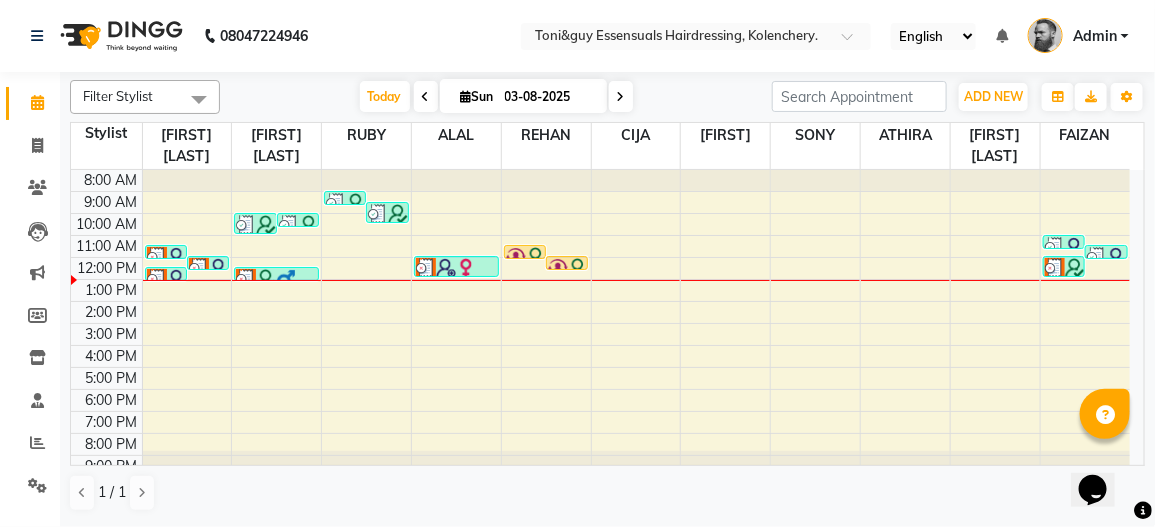click at bounding box center (157, 257) 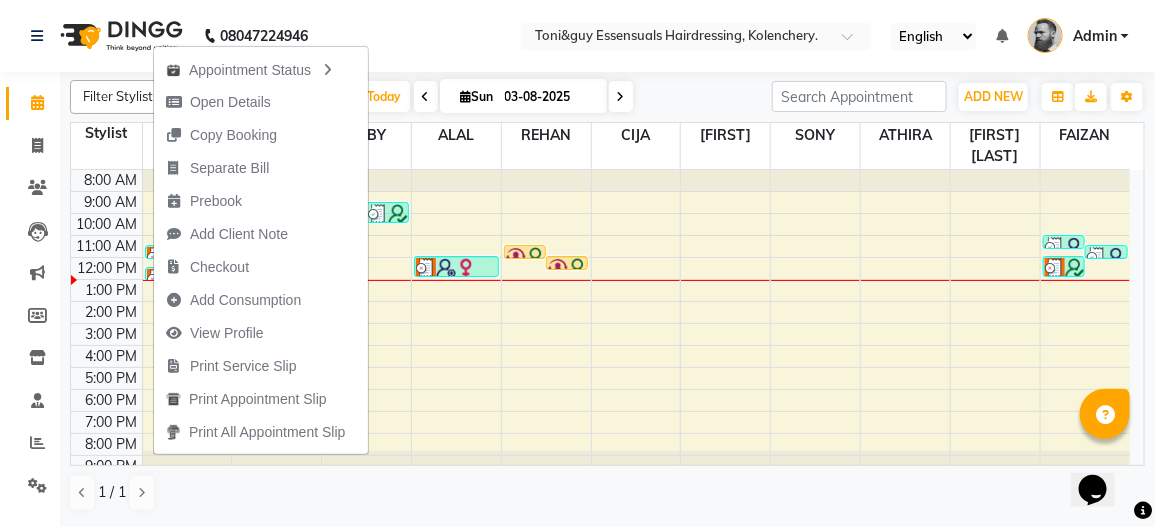 click on "8:00 AM 9:00 AM 10:00 AM 11:00 AM 12:00 PM 1:00 PM 2:00 PM 3:00 PM 4:00 PM 5:00 PM 6:00 PM 7:00 PM 8:00 PM 9:00 PM     [FIRST] M, TK04, 11:30 AM-12:00 PM, WOMENS GLOBAL HAIR COLOR (WOMEN)     [FIRST] M, TK04, 12:00 PM-12:30 PM, WOMENS PER STREAK (WOMEN)     [FIRST] M, TK04, 12:30 PM-01:00 PM, Premium Hair Spa (Women)     [FIRST] 1, TK01, 10:00 AM-11:00 AM, WOMENS STYLING (WOMEN),EYE MAKEUP (WOMEN)     [FIRST] 1, TK01, 10:00 AM-10:30 AM, EYE MAKEUP (WOMEN)     [FIRST] [LAST], TK05, 12:30 PM-01:00 PM, Tint Re Growth     [FIRST] 1, TK01, 09:00 AM-09:30 AM, MINI MAKEUP (Men)     [FIRST] 1, TK01, 09:30 AM-10:30 AM, WOMENS STYLING (WOMEN),MINI MAKEUP (Men),EYE MAKEUP (WOMEN)     [FIRST] S, TK06, 12:00 PM-01:00 PM, Tint Re Growth     [FIRST] S, TK03, 11:30 AM-12:00 PM, SENIOR STYLIST (Men)     [FIRST] S, TK03, 12:00 PM-12:30 PM, BEARD SHAPE UP (Men)     [FIRST]s, TK02, 11:00 AM-11:30 AM, SENIOR STYLIST (Men)     [FIRST]s, TK02, 11:30 AM-12:00 PM, BEARD SHAPE UP (Men)" at bounding box center (600, 323) 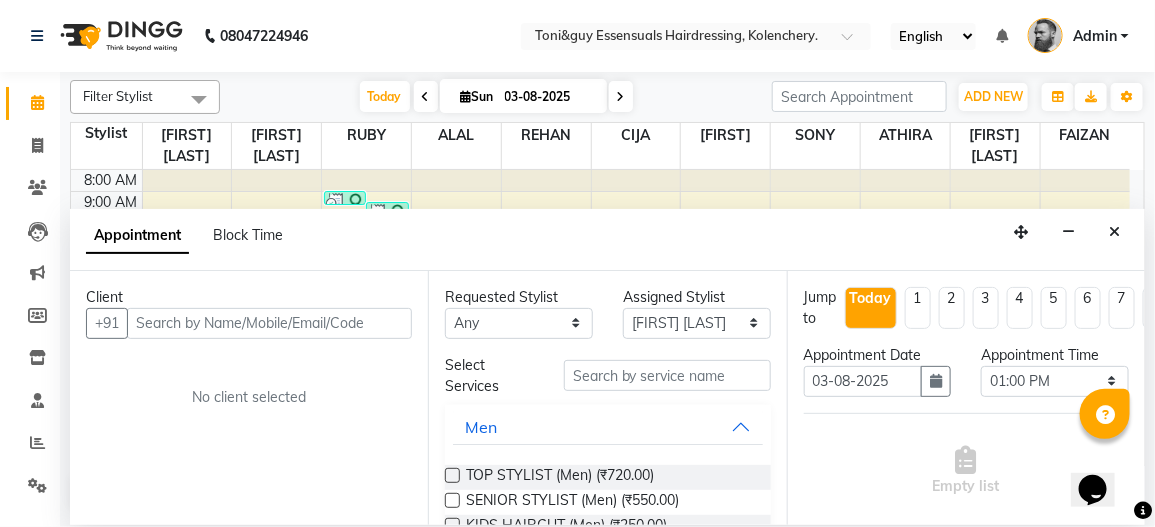 click on "Appointment Block Time" at bounding box center [607, 240] 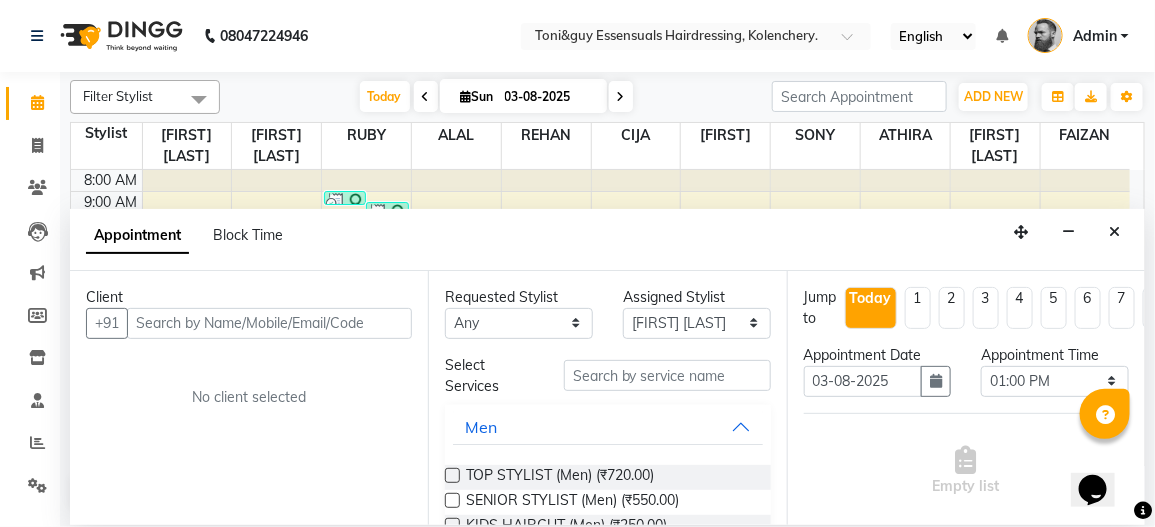 click at bounding box center (1114, 232) 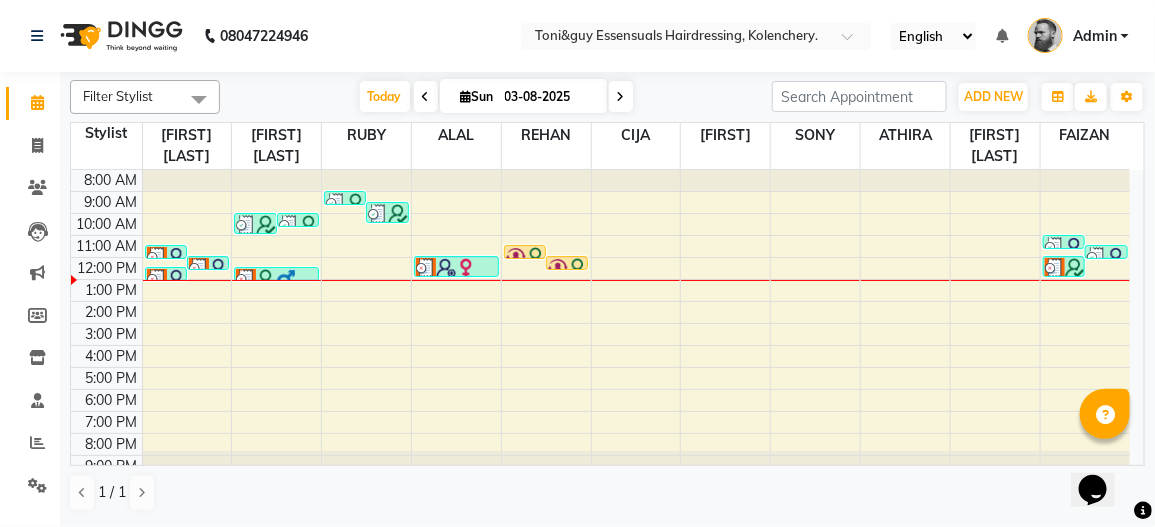 click at bounding box center [219, 268] 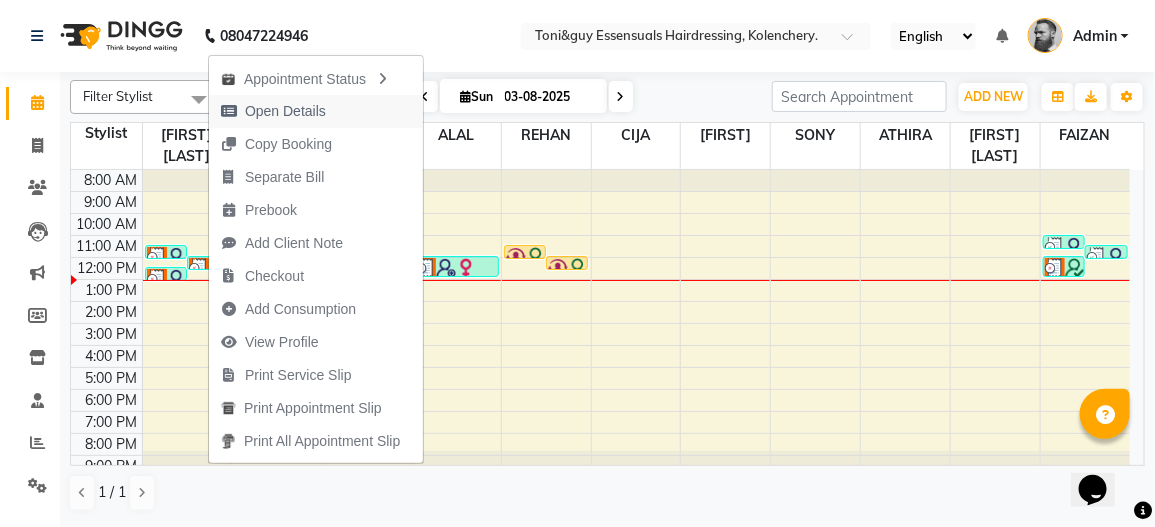 click on "Open Details" at bounding box center (285, 111) 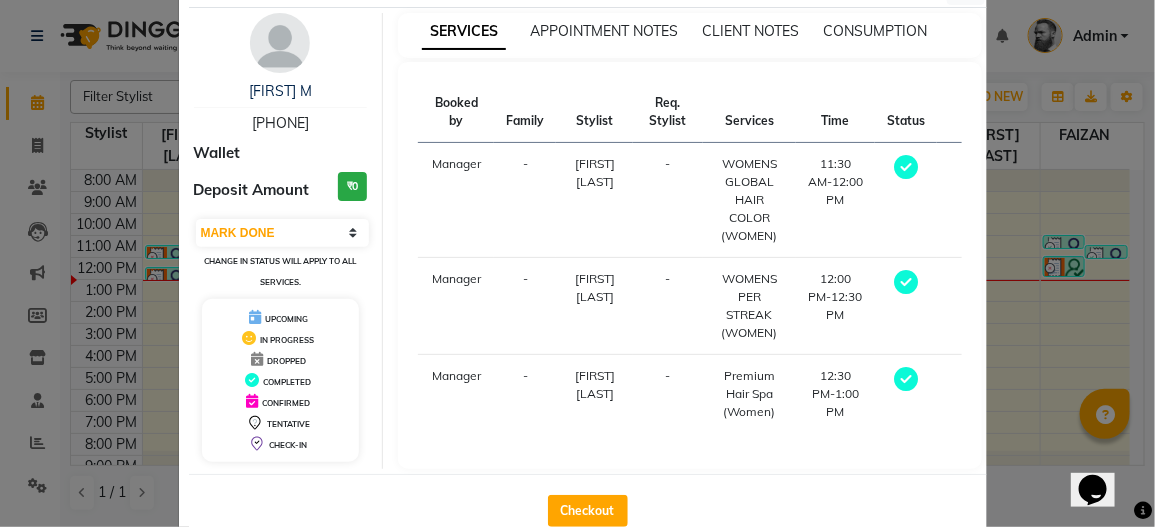 scroll, scrollTop: 48, scrollLeft: 0, axis: vertical 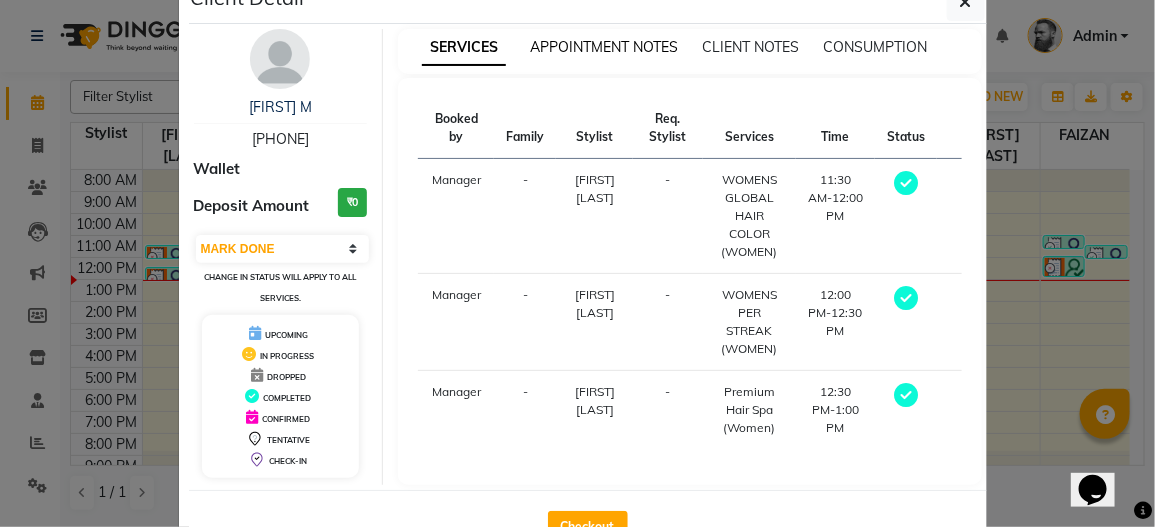 click on "APPOINTMENT NOTES" at bounding box center (604, 47) 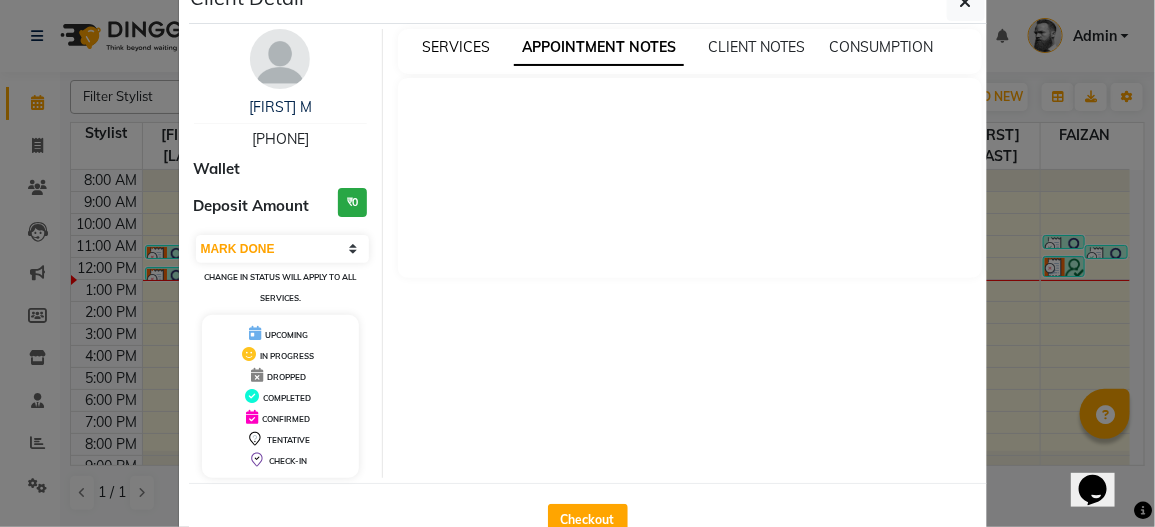 click on "SERVICES" at bounding box center (456, 47) 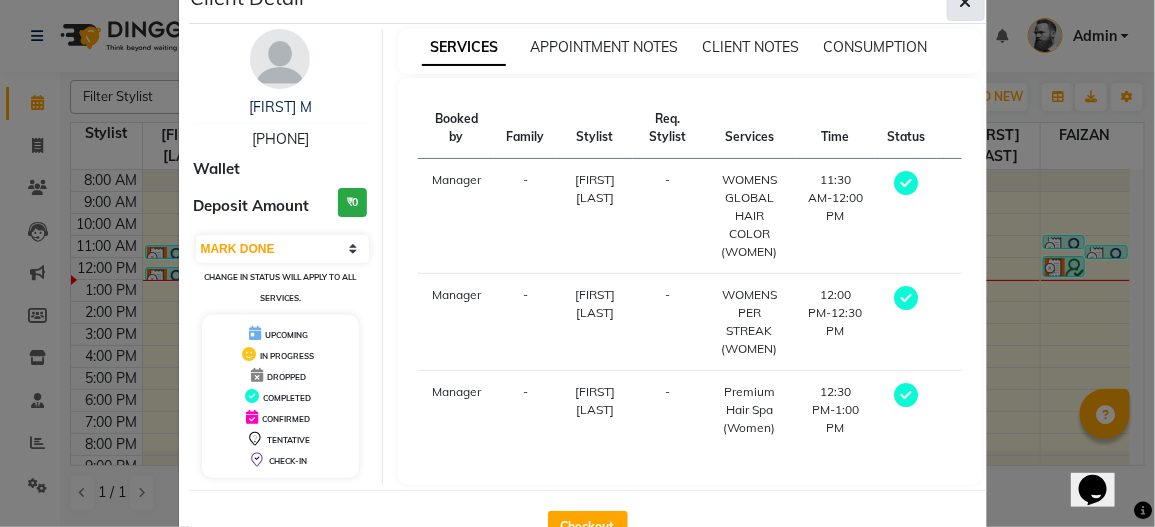 click 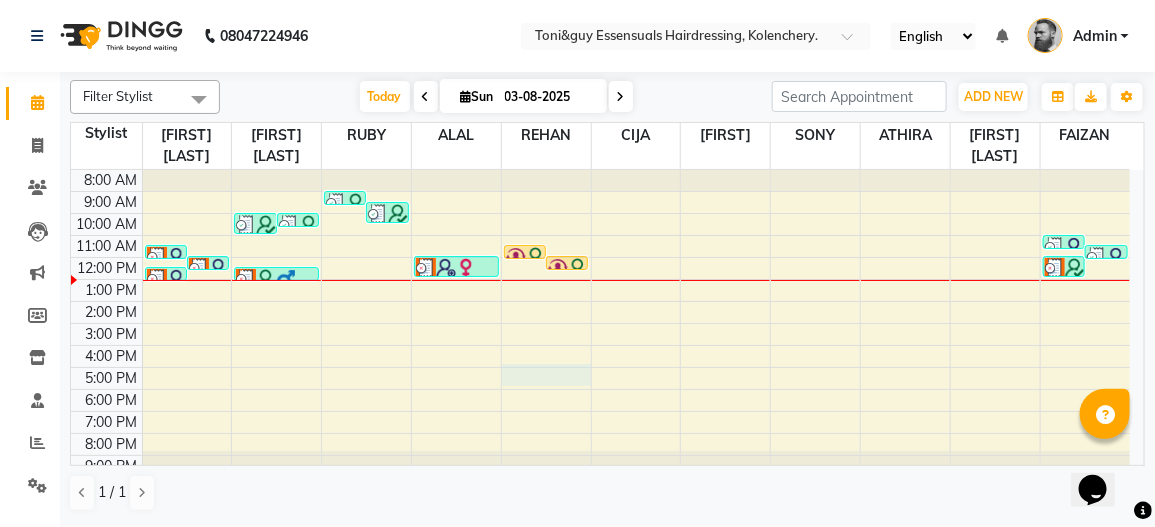 drag, startPoint x: 170, startPoint y: 272, endPoint x: 510, endPoint y: 374, distance: 354.97043 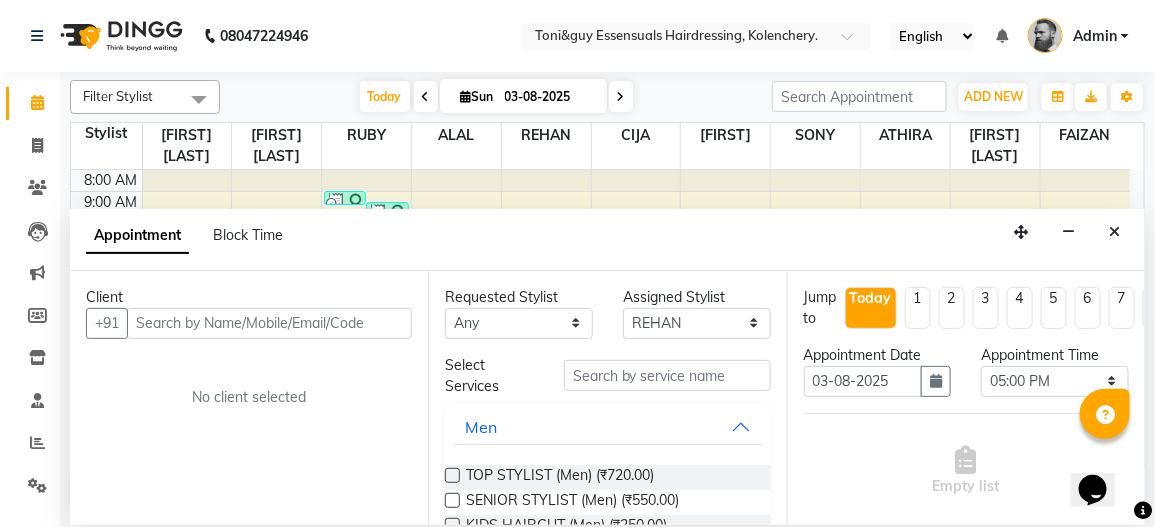 click at bounding box center [1114, 232] 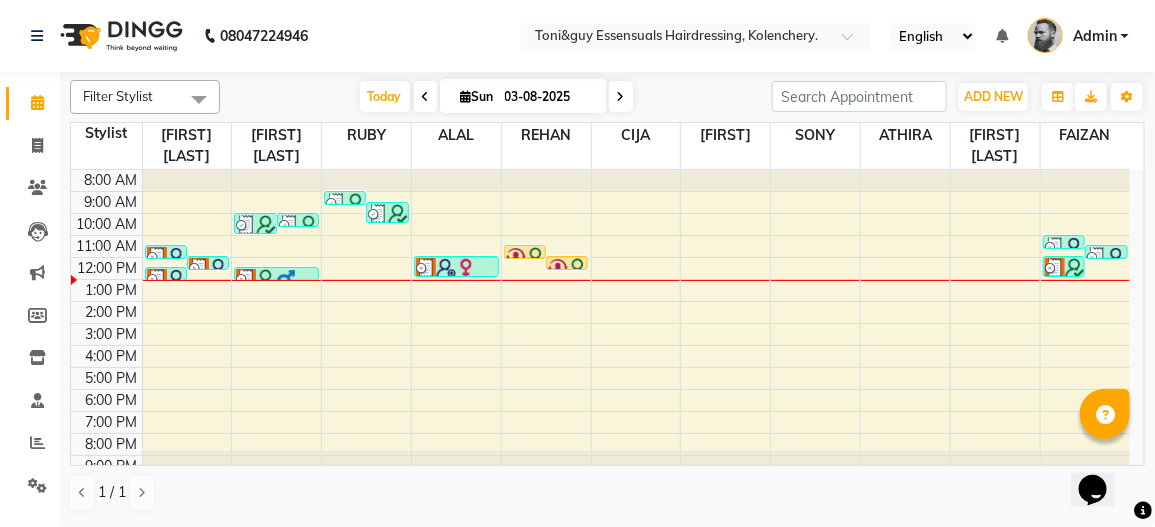 click on "8:00 AM 9:00 AM 10:00 AM 11:00 AM 12:00 PM 1:00 PM 2:00 PM 3:00 PM 4:00 PM 5:00 PM 6:00 PM 7:00 PM 8:00 PM 9:00 PM     [FIRST] M, TK04, 11:30 AM-12:00 PM, WOMENS GLOBAL HAIR COLOR (WOMEN)     [FIRST] M, TK04, 12:00 PM-12:30 PM, WOMENS PER STREAK (WOMEN)     [FIRST] M, TK04, 12:30 PM-01:00 PM, Premium Hair Spa (Women)     [FIRST] 1, TK01, 10:00 AM-11:00 AM, WOMENS STYLING (WOMEN),EYE MAKEUP (WOMEN)     [FIRST] 1, TK01, 10:00 AM-10:30 AM, EYE MAKEUP (WOMEN)     [FIRST] [LAST], TK05, 12:30 PM-01:00 PM, Tint Re Growth     [FIRST] 1, TK01, 09:00 AM-09:30 AM, MINI MAKEUP (Men)     [FIRST] 1, TK01, 09:30 AM-10:30 AM, WOMENS STYLING (WOMEN),MINI MAKEUP (Men),EYE MAKEUP (WOMEN)     [FIRST] S, TK06, 12:00 PM-01:00 PM, Tint Re Growth     [FIRST] S, TK03, 11:30 AM-12:00 PM, SENIOR STYLIST (Men)     [FIRST] S, TK03, 12:00 PM-12:30 PM, BEARD SHAPE UP (Men)     [FIRST]s, TK02, 11:00 AM-11:30 AM, SENIOR STYLIST (Men)     [FIRST]s, TK02, 11:30 AM-12:00 PM, BEARD SHAPE UP (Men)" at bounding box center (600, 323) 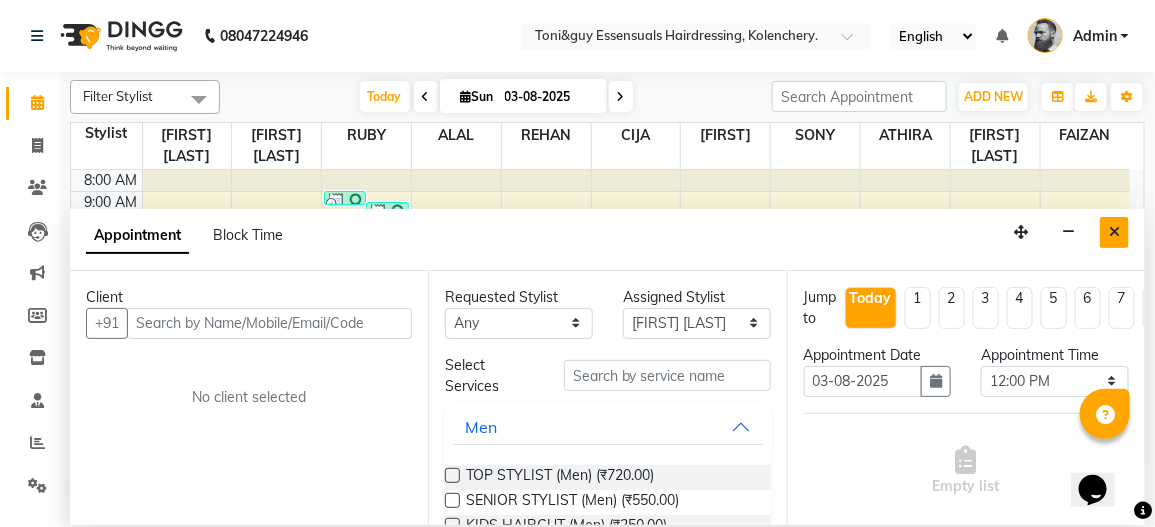 click at bounding box center (1114, 232) 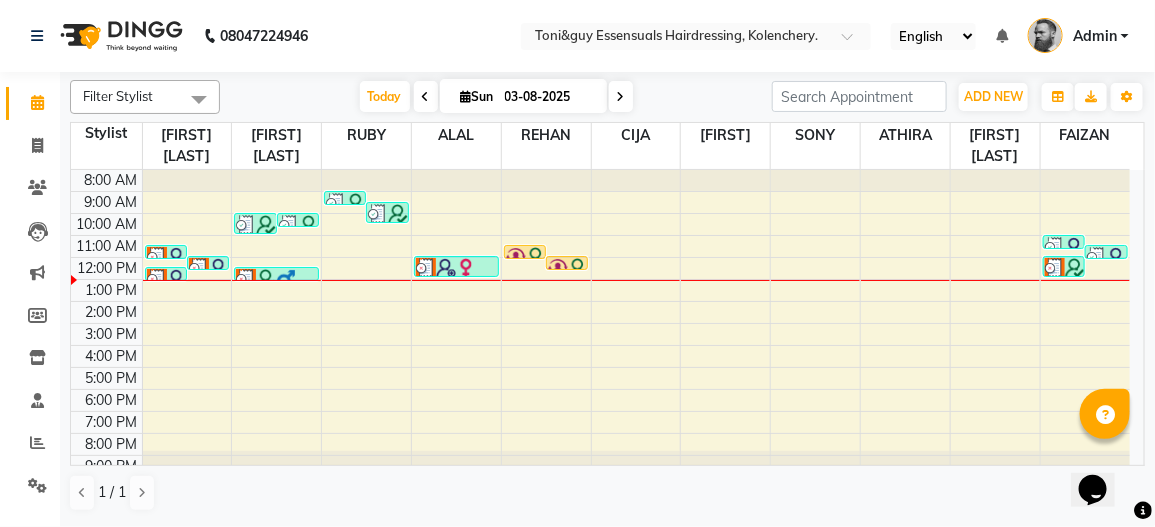 click at bounding box center [157, 257] 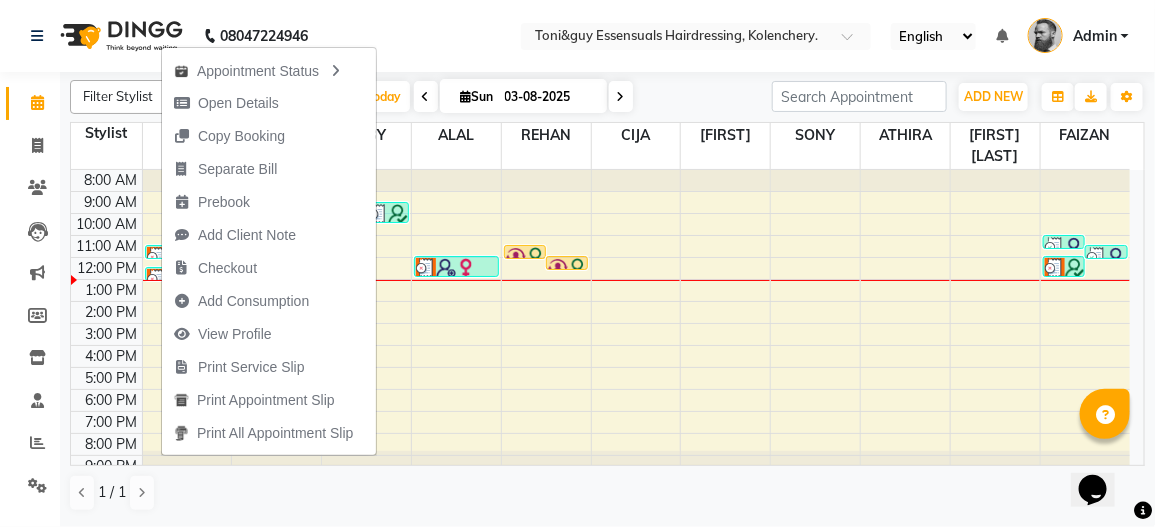click on "1 / 1" at bounding box center [607, 493] 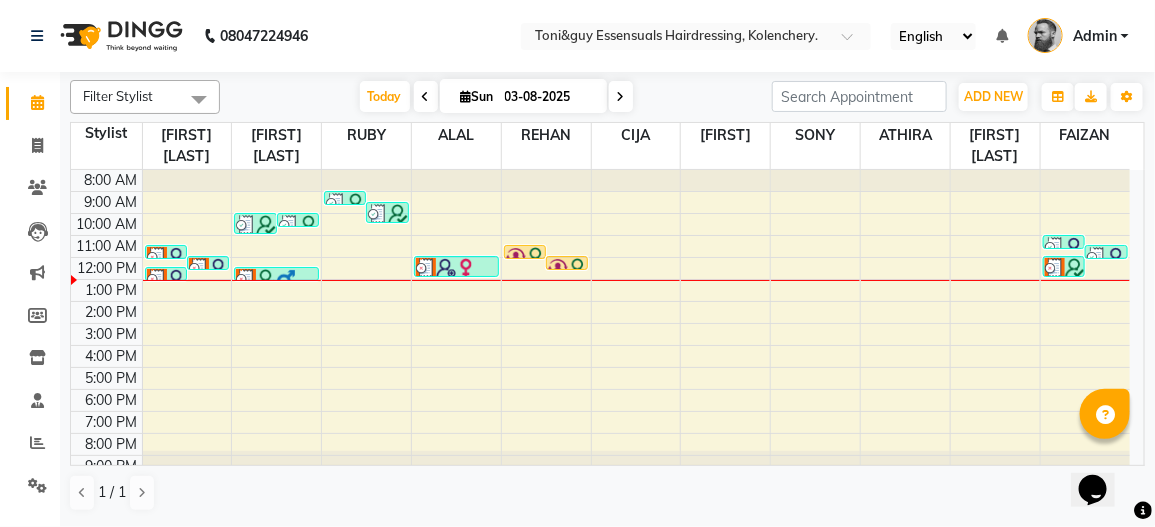 click at bounding box center (157, 279) 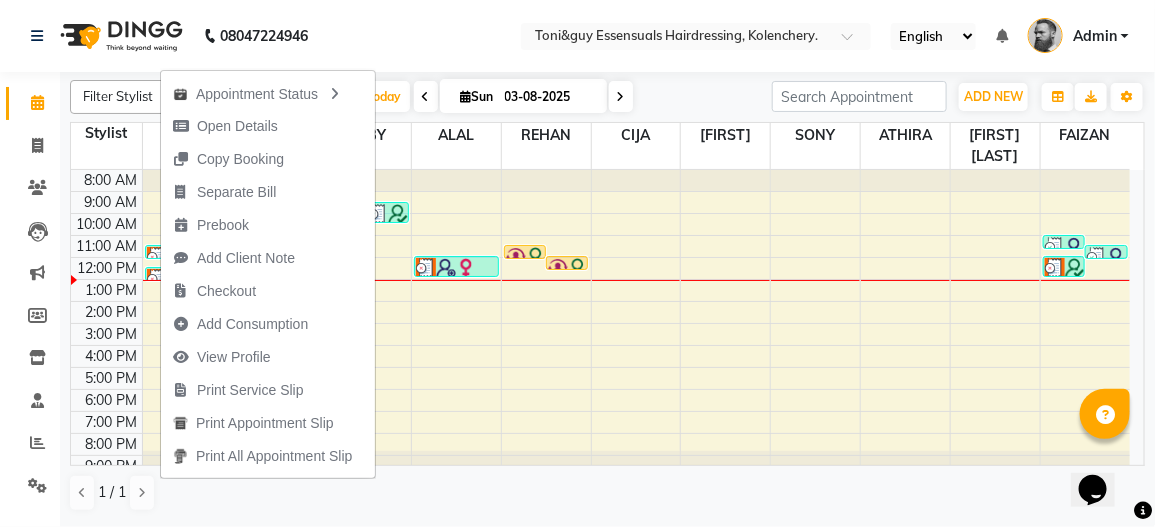 click on "1 / 1" at bounding box center (607, 493) 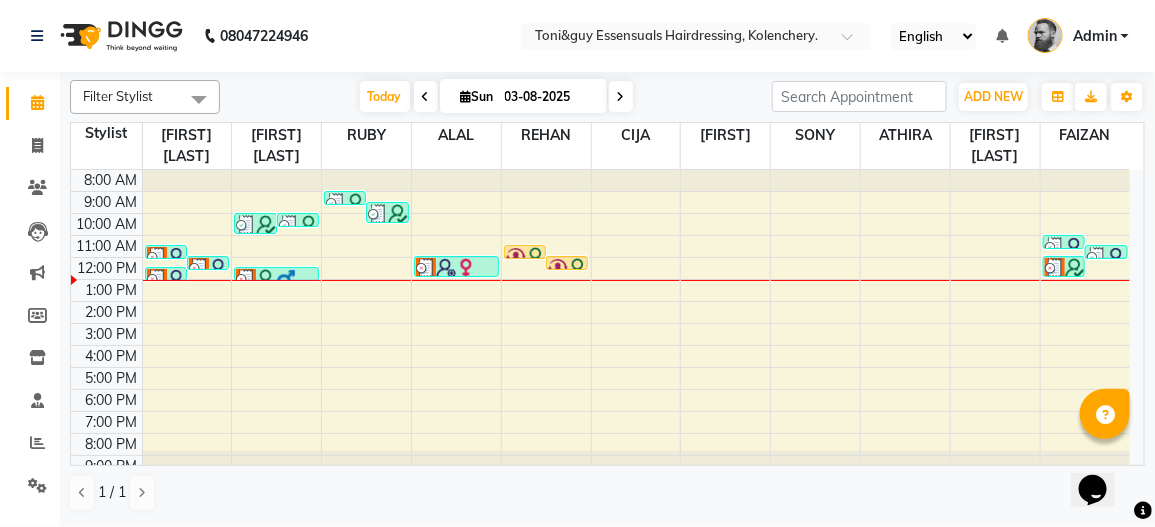 click at bounding box center (177, 257) 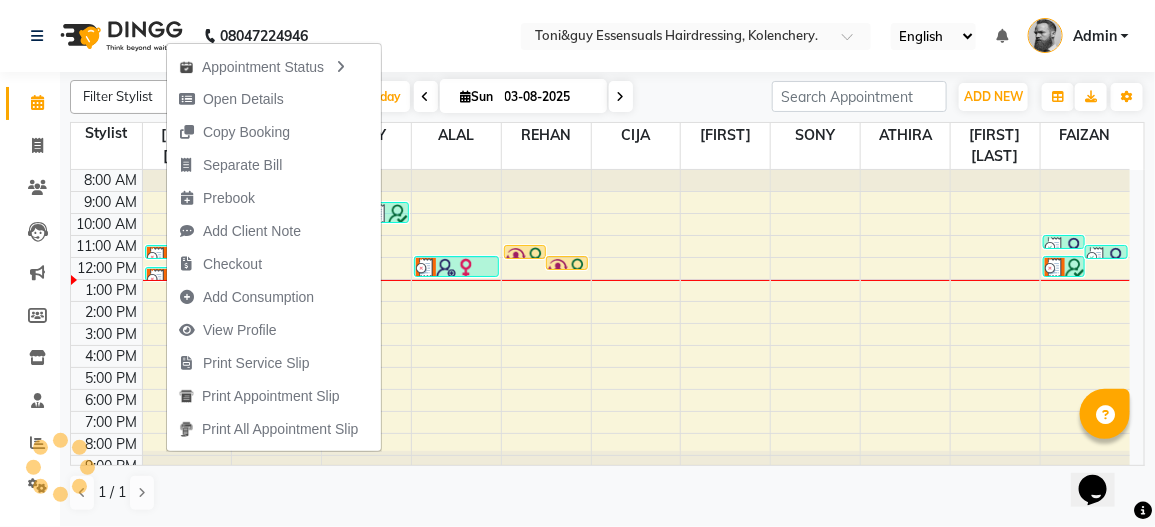 click on "Add Client Note" at bounding box center (240, 231) 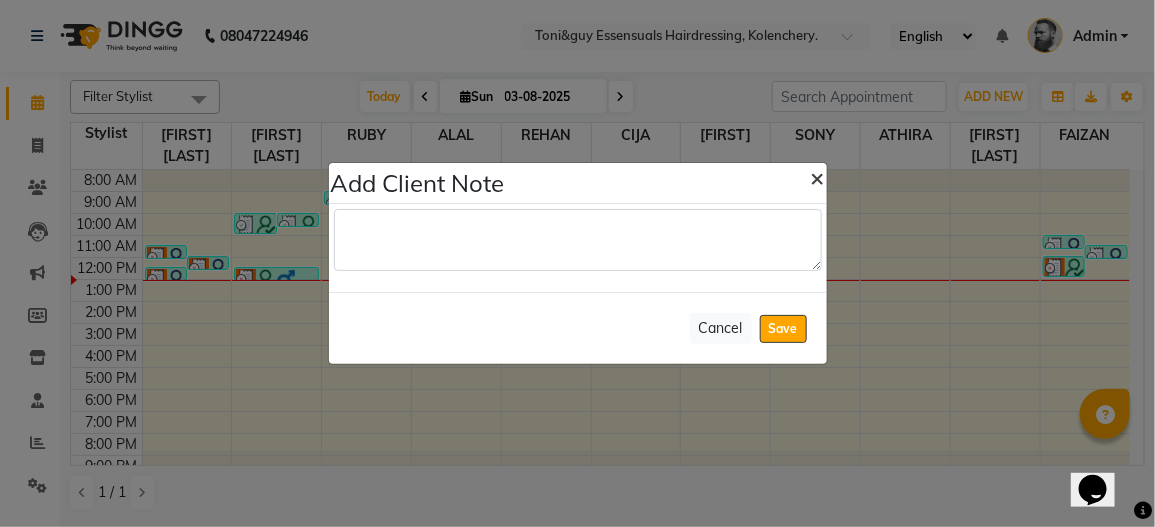 click on "×" 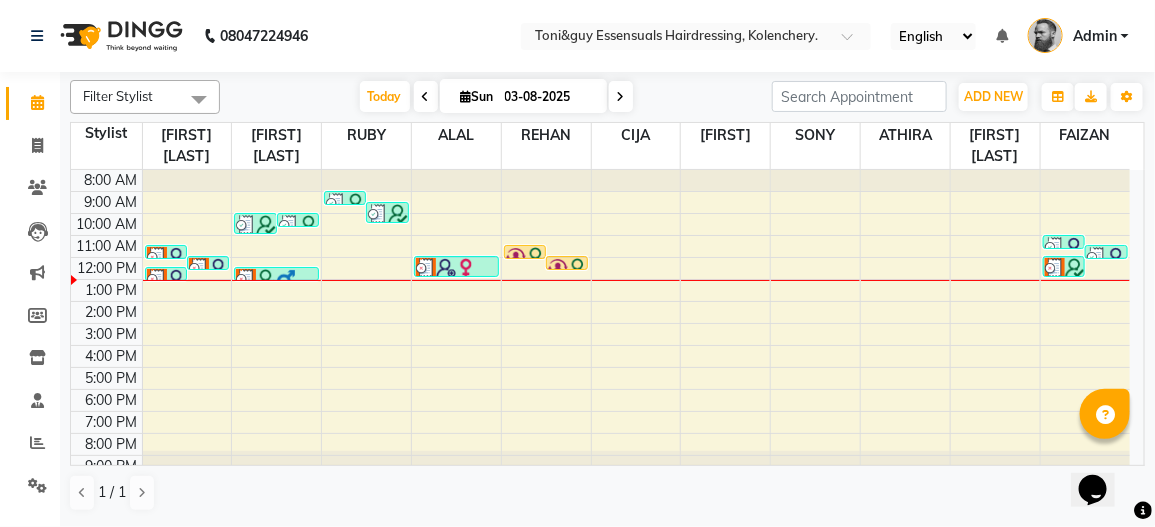 click at bounding box center [219, 268] 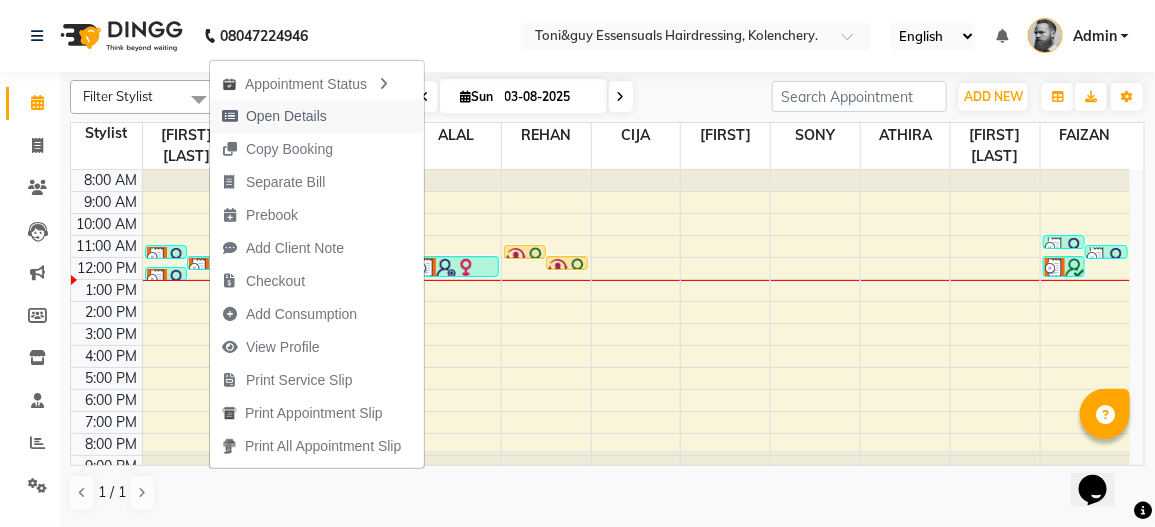 click on "Open Details" at bounding box center [286, 116] 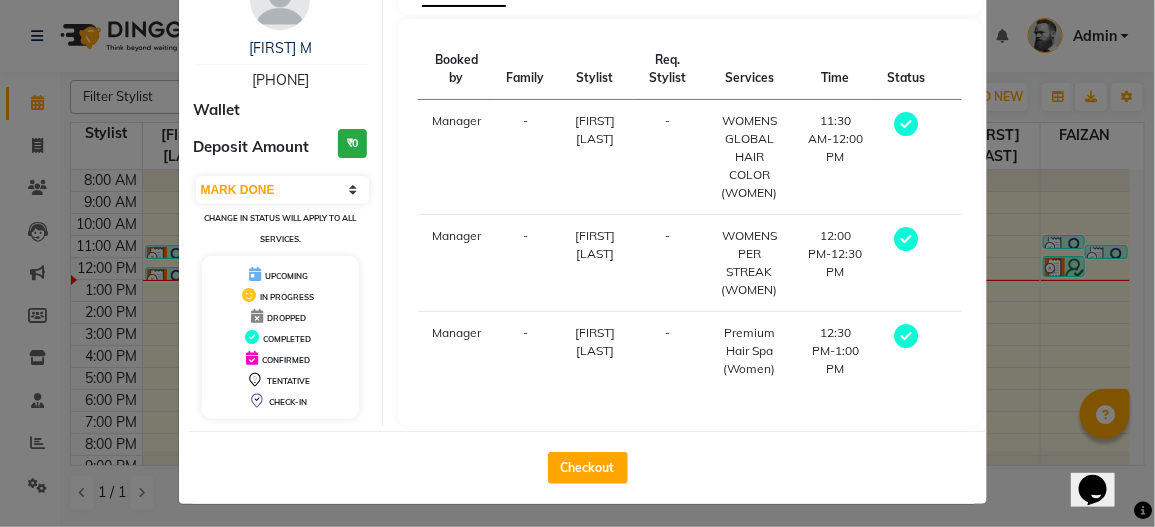 scroll, scrollTop: 51, scrollLeft: 0, axis: vertical 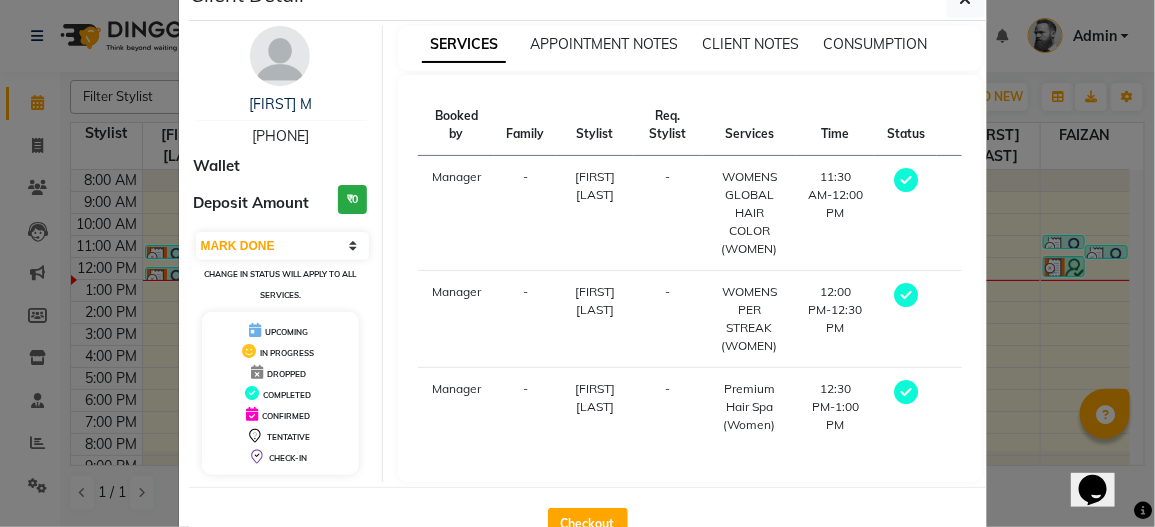 click on "Client Detail  [FIRST] M   8943903725 Wallet Deposit Amount  ₹0  Select MARK DONE UPCOMING Change in status will apply to all services. UPCOMING IN PROGRESS DROPPED COMPLETED CONFIRMED TENTATIVE CHECK-IN SERVICES APPOINTMENT NOTES CLIENT NOTES CONSUMPTION Booked by Family Stylist Req. Stylist Services Time Status  Manager  - [FIRST] [LAST] -  WOMENS GLOBAL HAIR COLOR (WOMEN)   11:30 AM-12:00 PM   Manager  - [FIRST] [LAST] -  WOMENS PER STREAK (WOMEN)   12:00 PM-12:30 PM   Manager  - [FIRST] [LAST] -  Premium Hair Spa (Women)   12:30 PM-1:00 PM   Checkout" 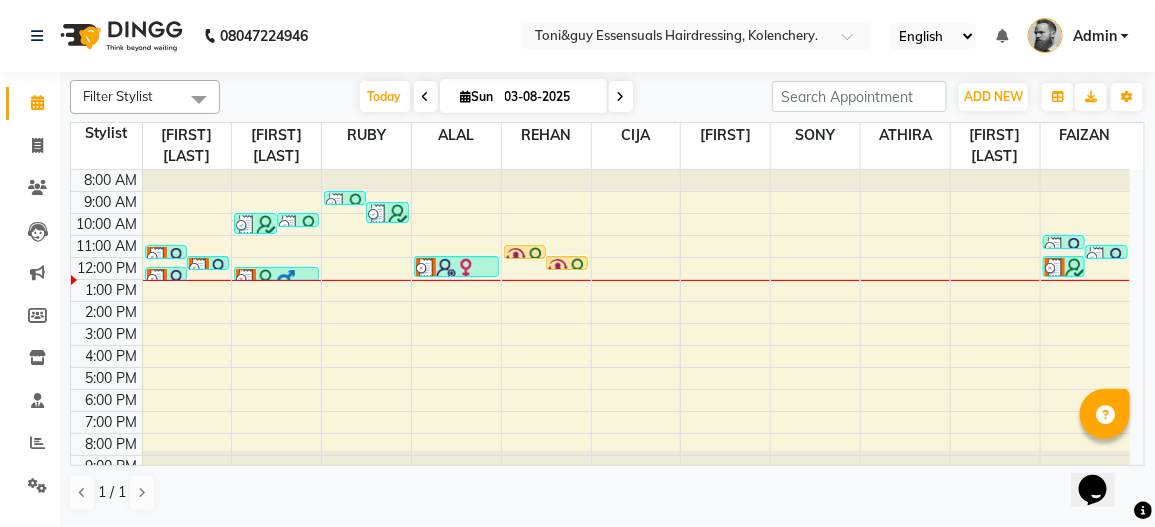 click on "8:00 AM 9:00 AM 10:00 AM 11:00 AM 12:00 PM 1:00 PM 2:00 PM 3:00 PM 4:00 PM 5:00 PM 6:00 PM 7:00 PM 8:00 PM 9:00 PM     [FIRST] M, TK04, 11:30 AM-12:00 PM, WOMENS GLOBAL HAIR COLOR (WOMEN)     [FIRST] M, TK04, 12:00 PM-12:30 PM, WOMENS PER STREAK (WOMEN)     [FIRST] M, TK04, 12:30 PM-01:00 PM, Premium Hair Spa (Women)     [FIRST] 1, TK01, 10:00 AM-11:00 AM, WOMENS STYLING (WOMEN),EYE MAKEUP (WOMEN)     [FIRST] 1, TK01, 10:00 AM-10:30 AM, EYE MAKEUP (WOMEN)     [FIRST] [LAST], TK05, 12:30 PM-01:00 PM, Tint Re Growth     [FIRST] 1, TK01, 09:00 AM-09:30 AM, MINI MAKEUP (Men)     [FIRST] 1, TK01, 09:30 AM-10:30 AM, WOMENS STYLING (WOMEN),MINI MAKEUP (Men),EYE MAKEUP (WOMEN)     [FIRST] S, TK06, 12:00 PM-01:00 PM, Tint Re Growth     [FIRST] S, TK03, 11:30 AM-12:00 PM, SENIOR STYLIST (Men)     [FIRST] S, TK03, 12:00 PM-12:30 PM, BEARD SHAPE UP (Men)     [FIRST]s, TK02, 11:00 AM-11:30 AM, SENIOR STYLIST (Men)     [FIRST]s, TK02, 11:30 AM-12:00 PM, BEARD SHAPE UP (Men)" at bounding box center (600, 323) 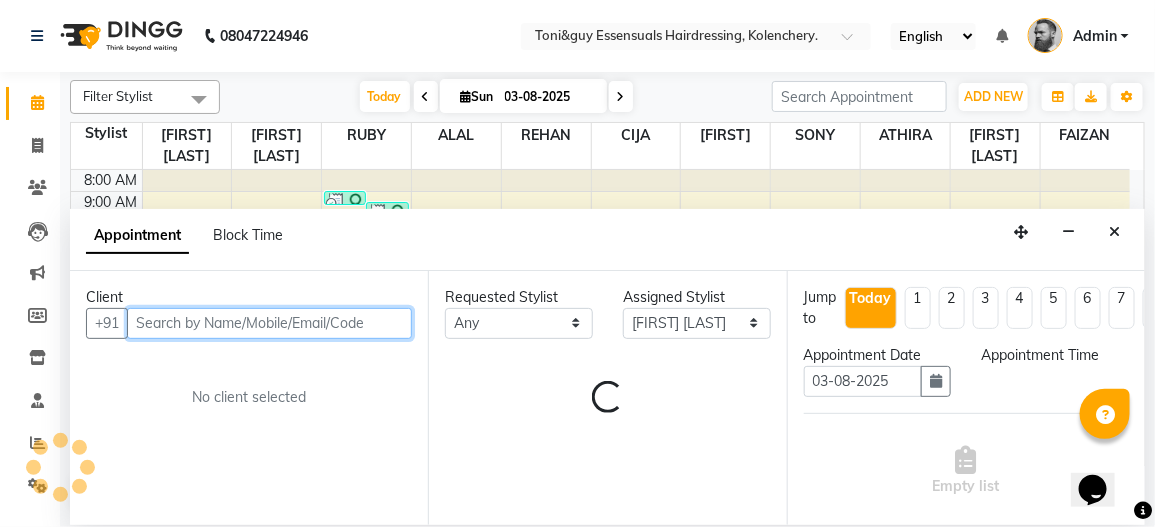 select on "660" 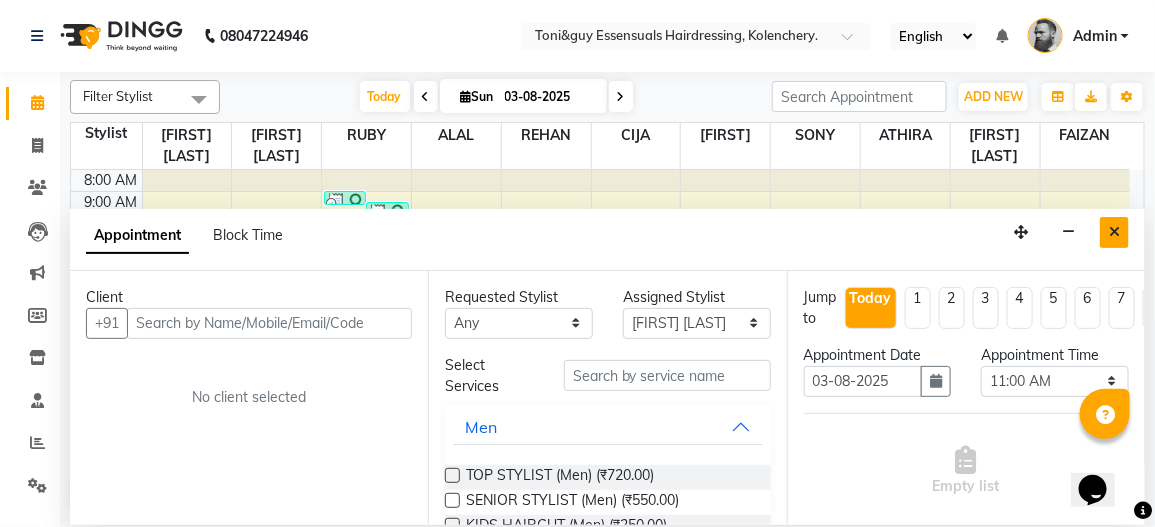 click at bounding box center [1114, 232] 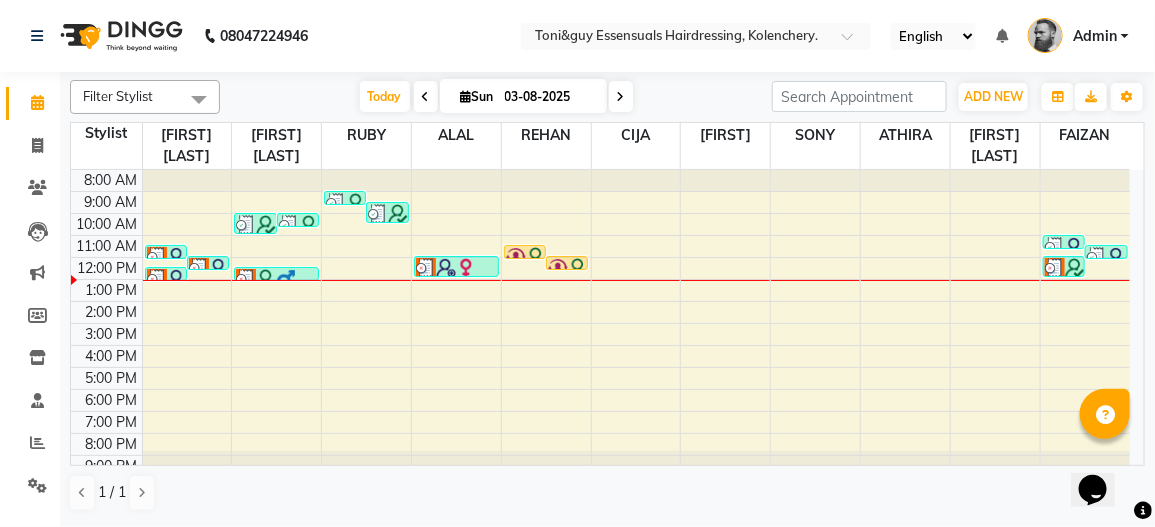 click at bounding box center [199, 268] 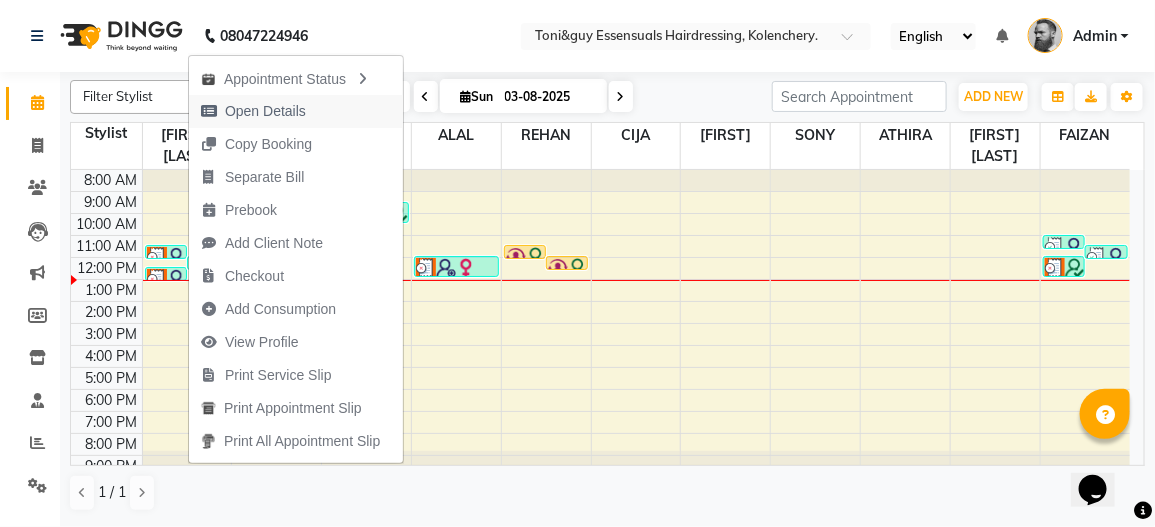 click on "Open Details" at bounding box center (265, 111) 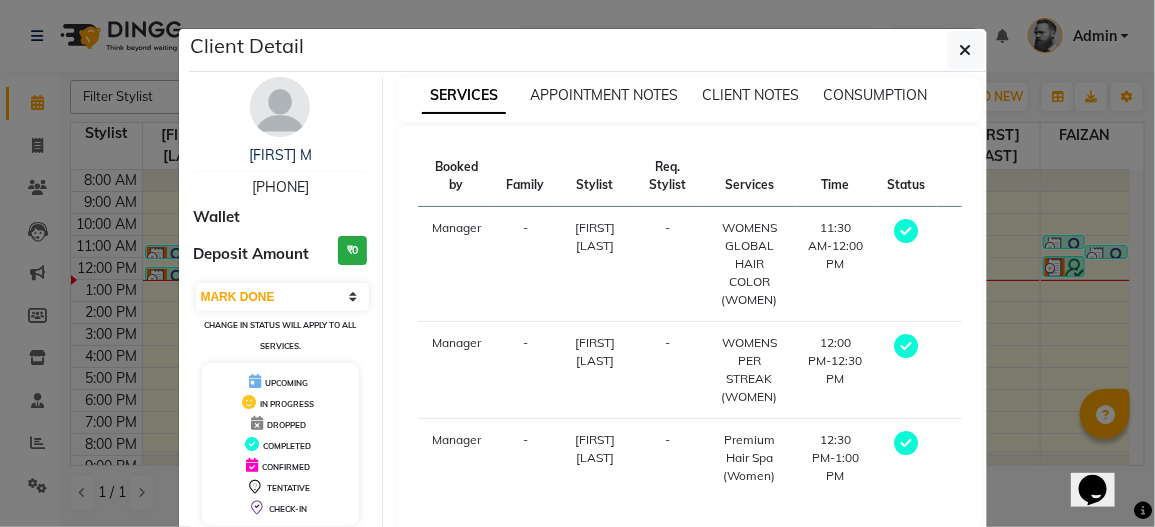 scroll, scrollTop: 76, scrollLeft: 0, axis: vertical 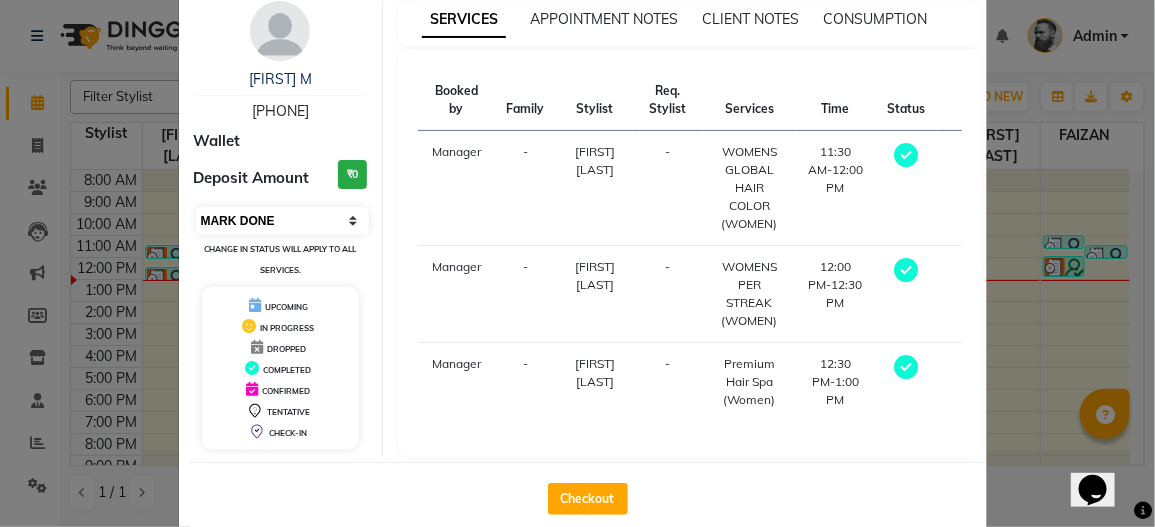 click on "Select MARK DONE UPCOMING" at bounding box center [283, 221] 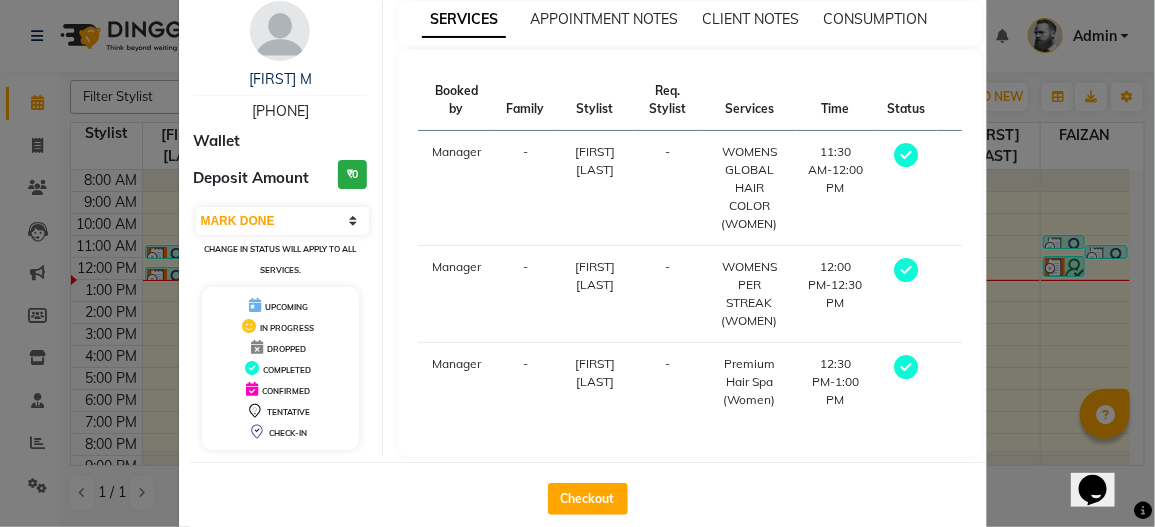 click on "SERVICES APPOINTMENT NOTES CLIENT NOTES CONSUMPTION Booked by Family Stylist Req. Stylist Services Time Status  Manager  - [FIRST] [LAST] -  WOMENS GLOBAL HAIR COLOR (WOMEN)   11:30 AM-12:00 PM   Manager  - [FIRST] [LAST] -  WOMENS PER STREAK (WOMEN)   12:00 PM-12:30 PM   Manager  - [FIRST] [LAST] -  Premium Hair Spa (Women)   12:30 PM-1:00 PM" at bounding box center (690, 229) 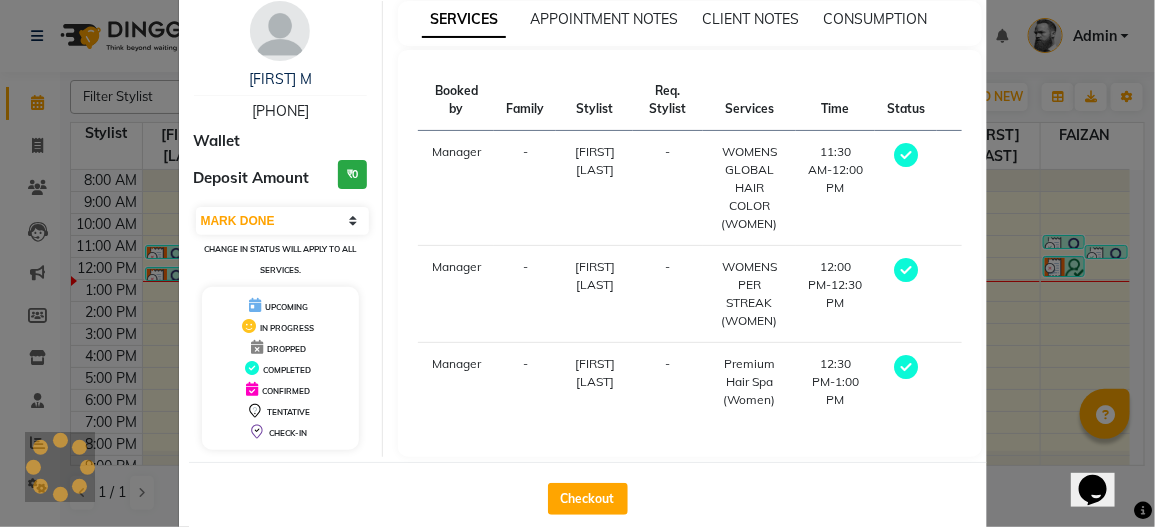 click on "Client Detail  [FIRST] M   8943903725 Wallet Deposit Amount  ₹0  Select MARK DONE UPCOMING Change in status will apply to all services. UPCOMING IN PROGRESS DROPPED COMPLETED CONFIRMED TENTATIVE CHECK-IN SERVICES APPOINTMENT NOTES CLIENT NOTES CONSUMPTION Booked by Family Stylist Req. Stylist Services Time Status  Manager  - [FIRST] [LAST] -  WOMENS GLOBAL HAIR COLOR (WOMEN)   11:30 AM-12:00 PM   Manager  - [FIRST] [LAST] -  WOMENS PER STREAK (WOMEN)   12:00 PM-12:30 PM   Manager  - [FIRST] [LAST] -  Premium Hair Spa (Women)   12:30 PM-1:00 PM   Checkout" 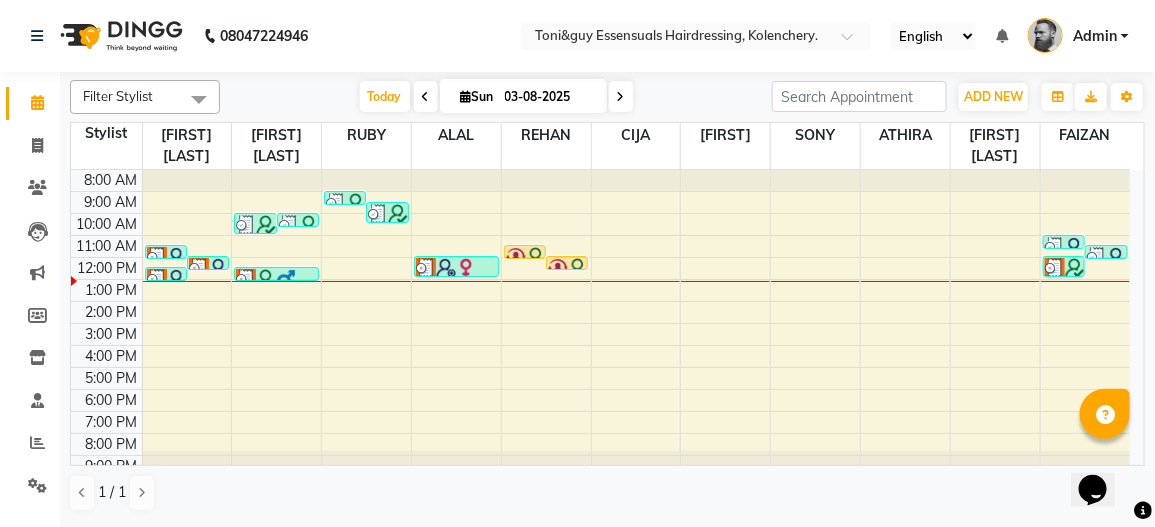 click at bounding box center (525, 258) 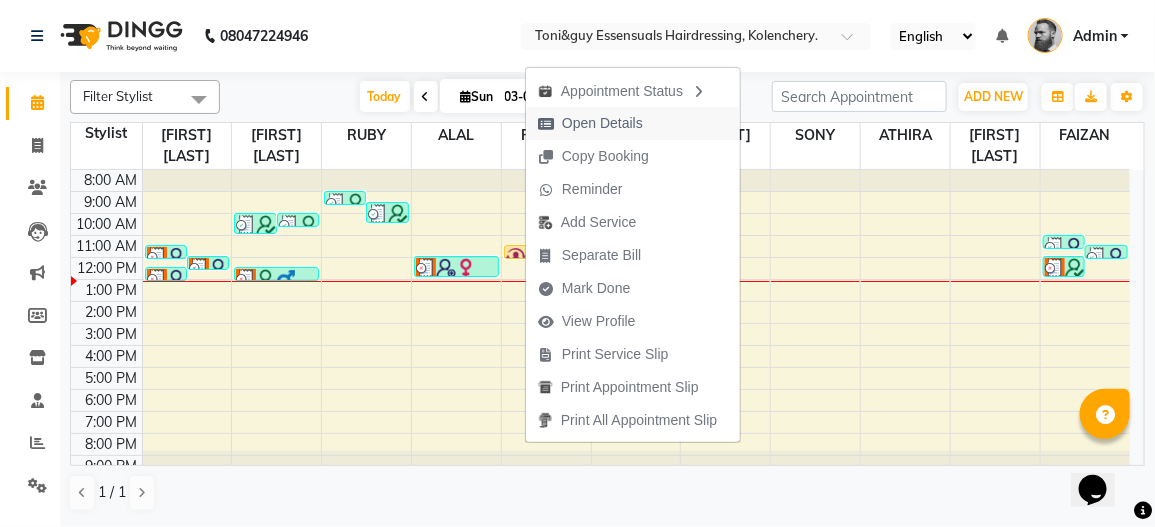 click on "Open Details" at bounding box center [602, 123] 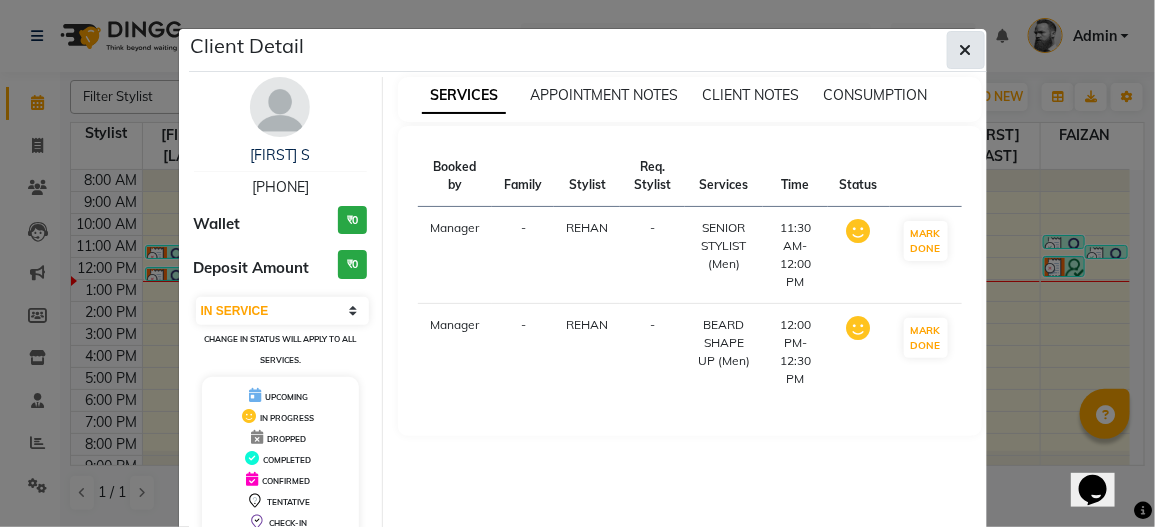 click 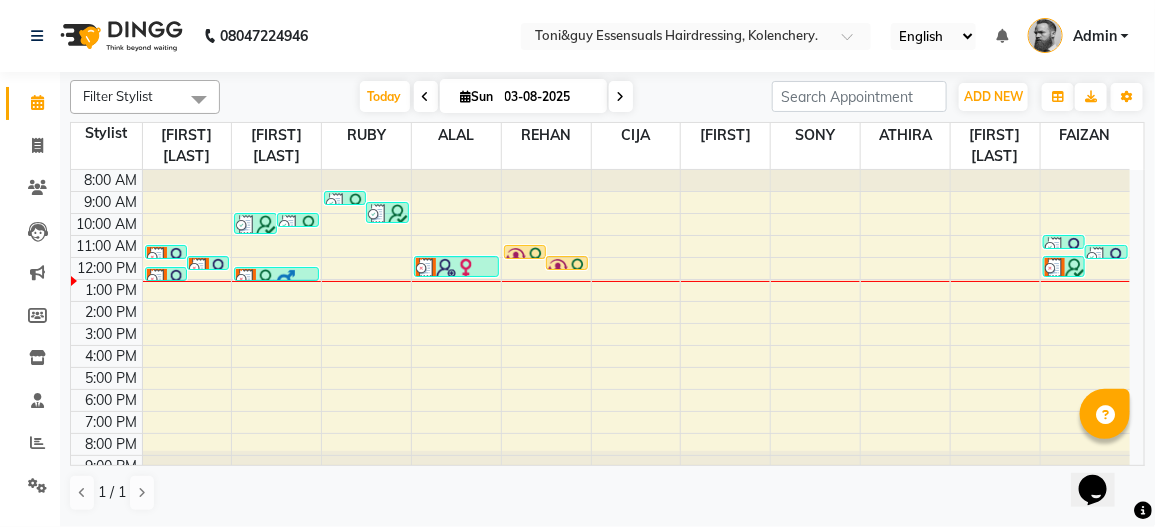 click on "[FIRST] S, TK03, 12:00 PM-12:30 PM, BEARD SHAPE UP (Men)" at bounding box center [567, 263] 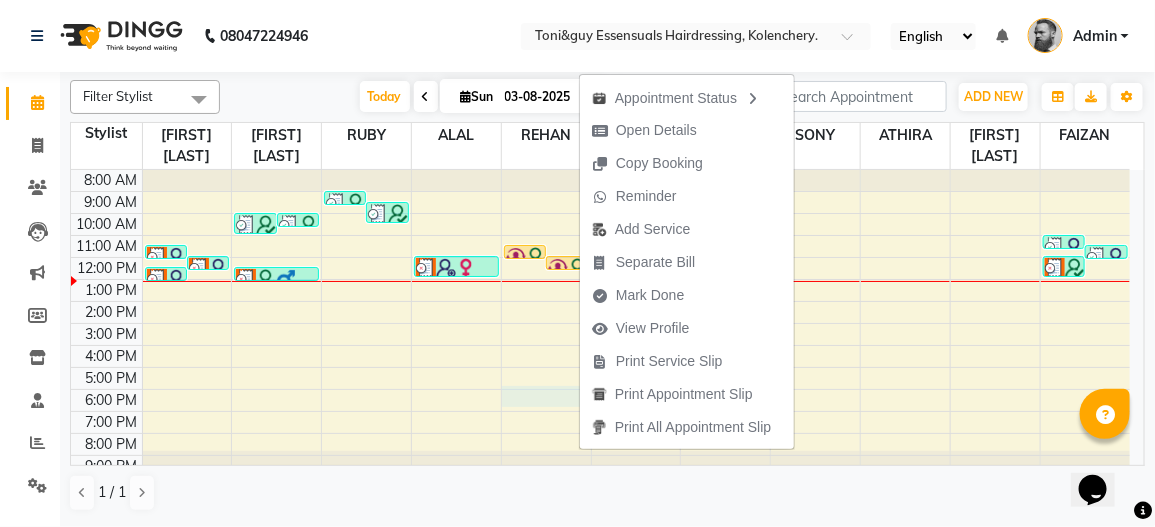 click on "8:00 AM 9:00 AM 10:00 AM 11:00 AM 12:00 PM 1:00 PM 2:00 PM 3:00 PM 4:00 PM 5:00 PM 6:00 PM 7:00 PM 8:00 PM 9:00 PM     [FIRST] M, TK04, 11:30 AM-12:00 PM, WOMENS GLOBAL HAIR COLOR (WOMEN)     [FIRST] M, TK04, 12:00 PM-12:30 PM, WOMENS PER STREAK (WOMEN)     [FIRST] M, TK04, 12:30 PM-01:00 PM, Premium Hair Spa (Women)     [FIRST] 1, TK01, 10:00 AM-11:00 AM, WOMENS STYLING (WOMEN),EYE MAKEUP (WOMEN)     [FIRST] 1, TK01, 10:00 AM-10:30 AM, EYE MAKEUP (WOMEN)     [FIRST] [LAST], TK05, 12:30 PM-01:00 PM, Tint Re Growth     [FIRST] 1, TK01, 09:00 AM-09:30 AM, MINI MAKEUP (Men)     [FIRST] 1, TK01, 09:30 AM-10:30 AM, WOMENS STYLING (WOMEN),MINI MAKEUP (Men),EYE MAKEUP (WOMEN)     [FIRST] S, TK06, 12:00 PM-01:00 PM, Tint Re Growth     [FIRST] S, TK03, 11:30 AM-12:00 PM, SENIOR STYLIST (Men)     [FIRST] S, TK03, 12:00 PM-12:30 PM, BEARD SHAPE UP (Men)     [FIRST]s, TK02, 11:00 AM-11:30 AM, SENIOR STYLIST (Men)     [FIRST]s, TK02, 11:30 AM-12:00 PM, BEARD SHAPE UP (Men)" at bounding box center [600, 323] 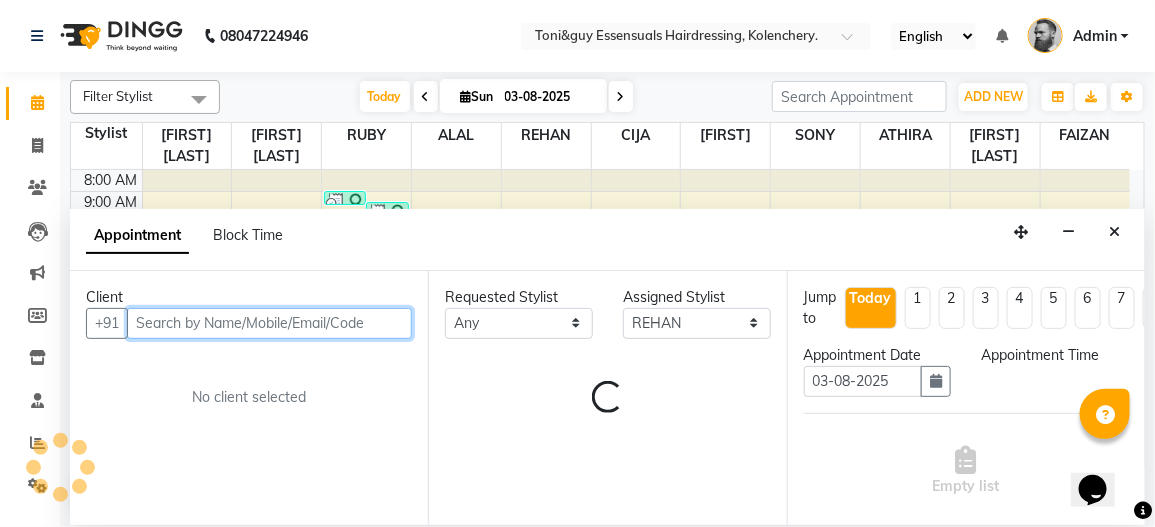 select on "1080" 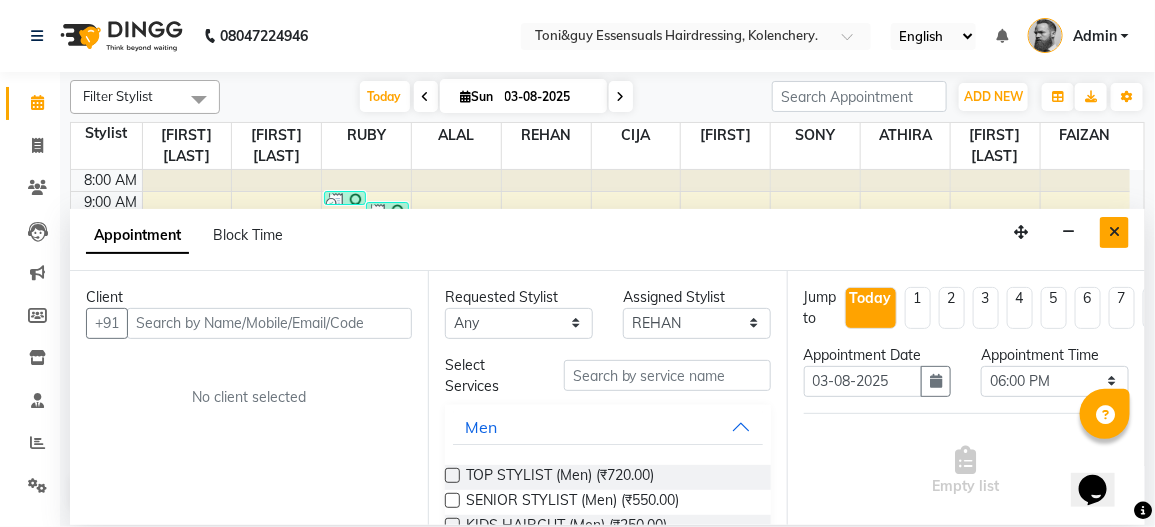 click at bounding box center [1114, 232] 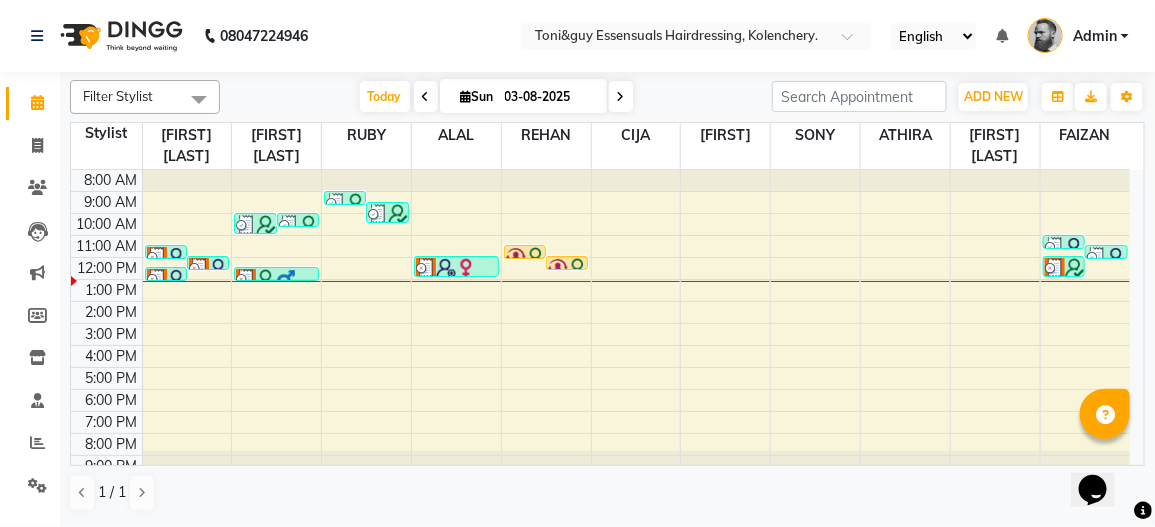 click at bounding box center (157, 257) 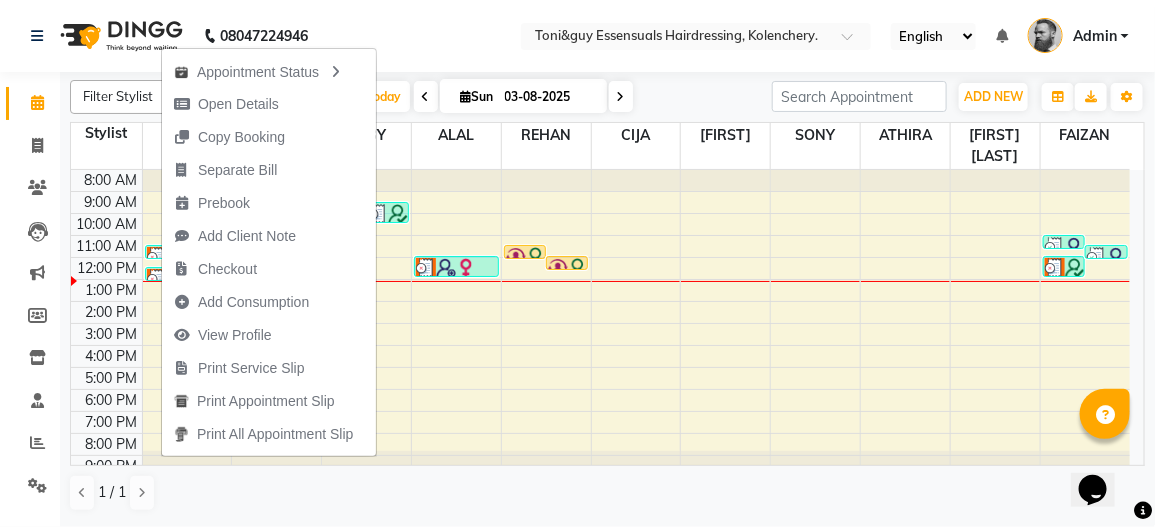 click on "08047224946 Select Location × Toni&guy Essensuals Hairdressing, Kolenchery. English ENGLISH Español العربية मराठी हिंदी ગુજરાતી தமிழ் 中文 Notifications nothing to show Admin Manage Profile Change Password Sign out Version:3.15.11" 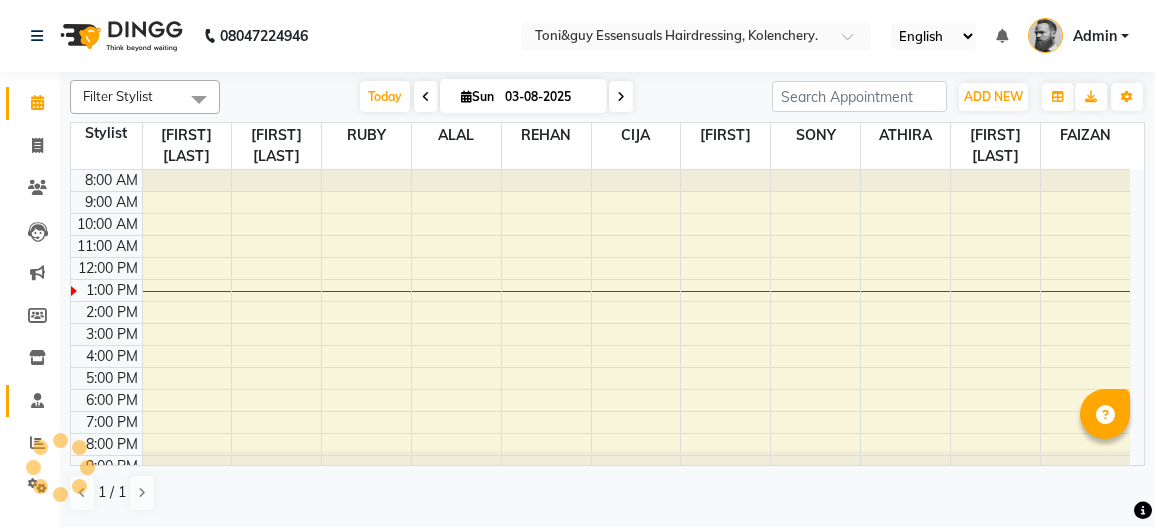 scroll, scrollTop: 0, scrollLeft: 0, axis: both 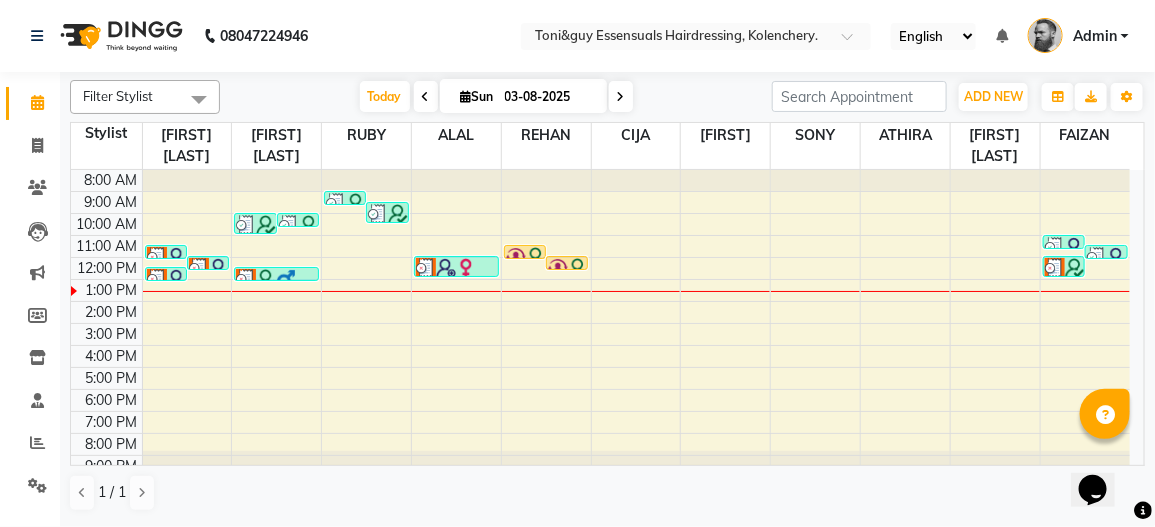 click at bounding box center (60, 467) 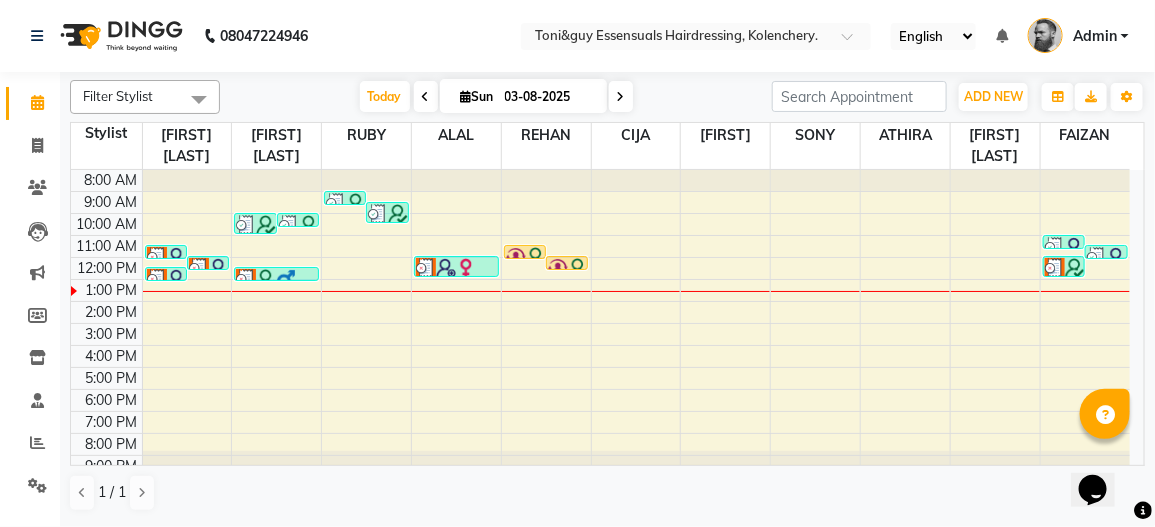 click on "8:00 PM" at bounding box center (112, 444) 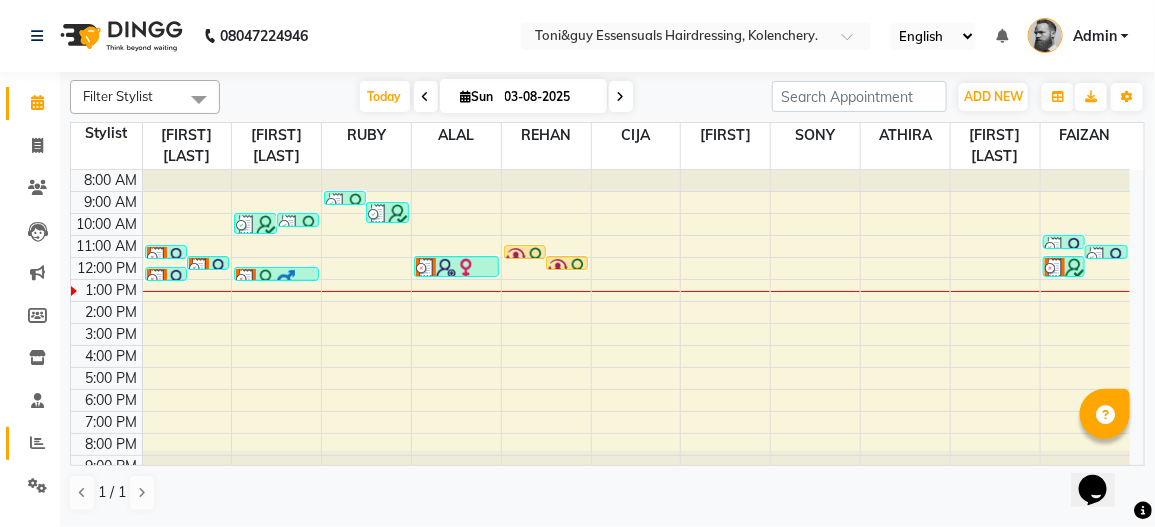 click 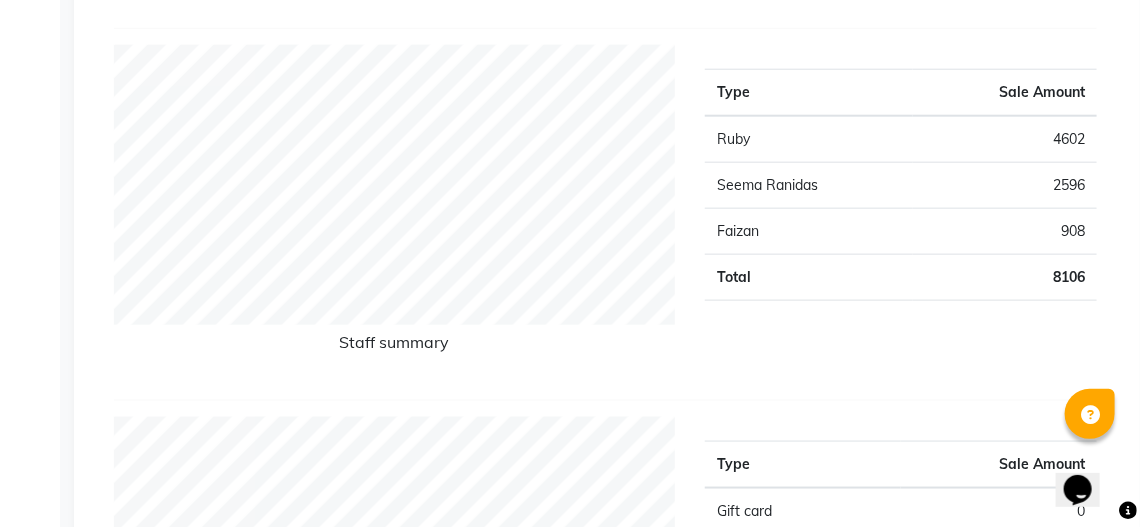 scroll, scrollTop: 0, scrollLeft: 0, axis: both 